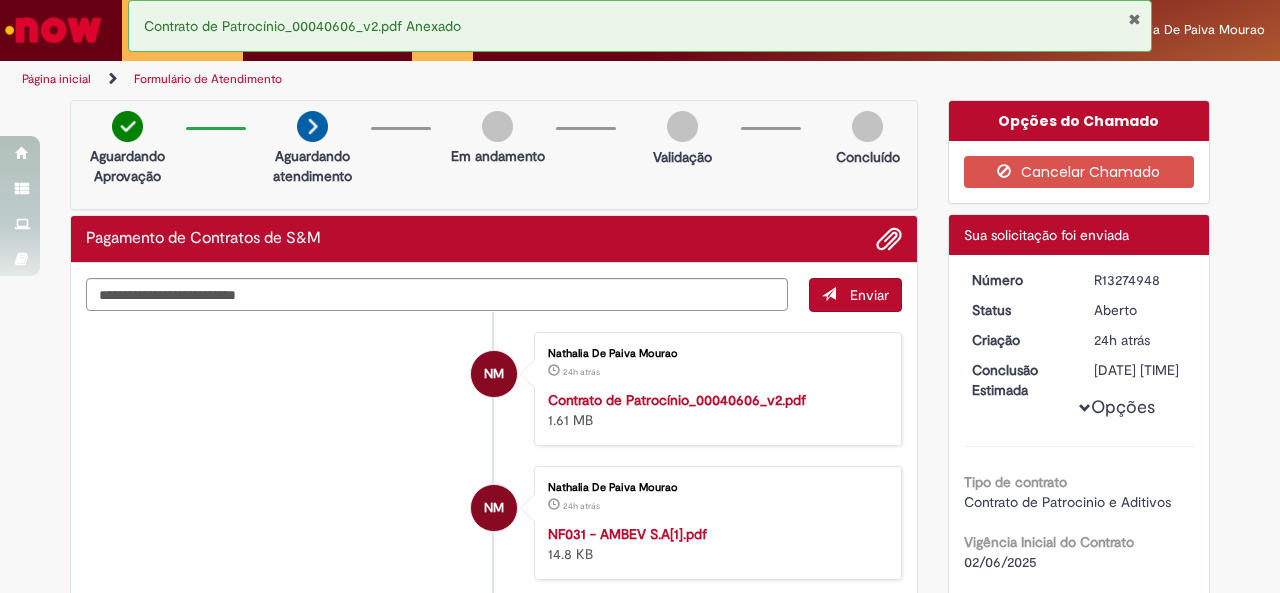 scroll, scrollTop: 0, scrollLeft: 0, axis: both 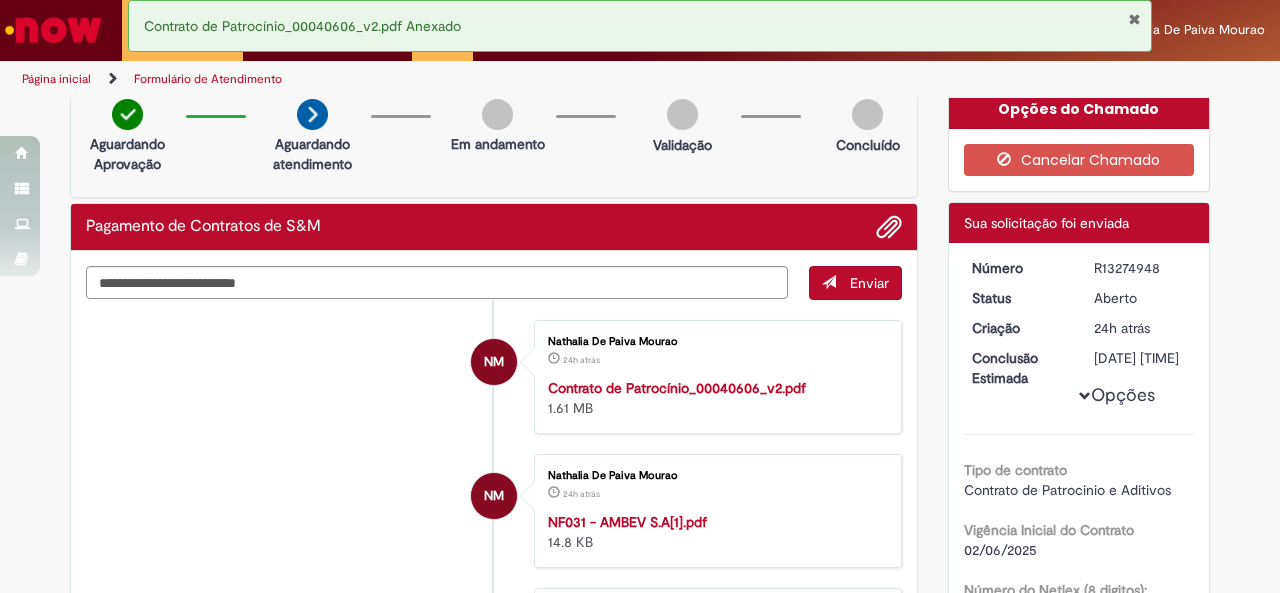 click at bounding box center [53, 30] 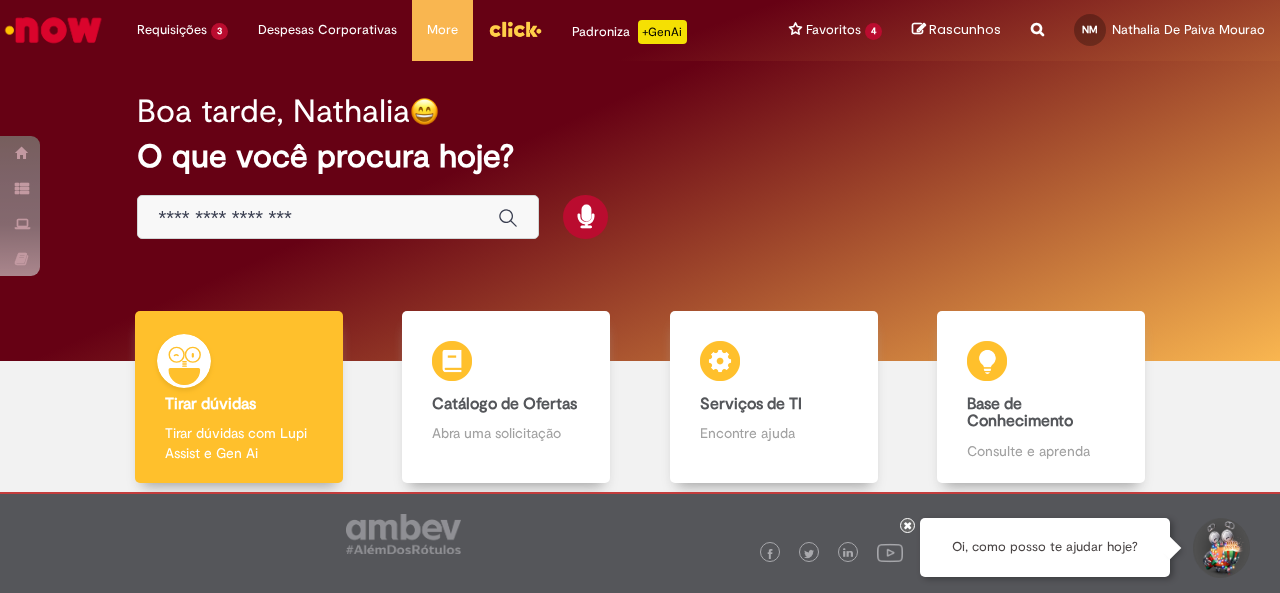 scroll, scrollTop: 0, scrollLeft: 0, axis: both 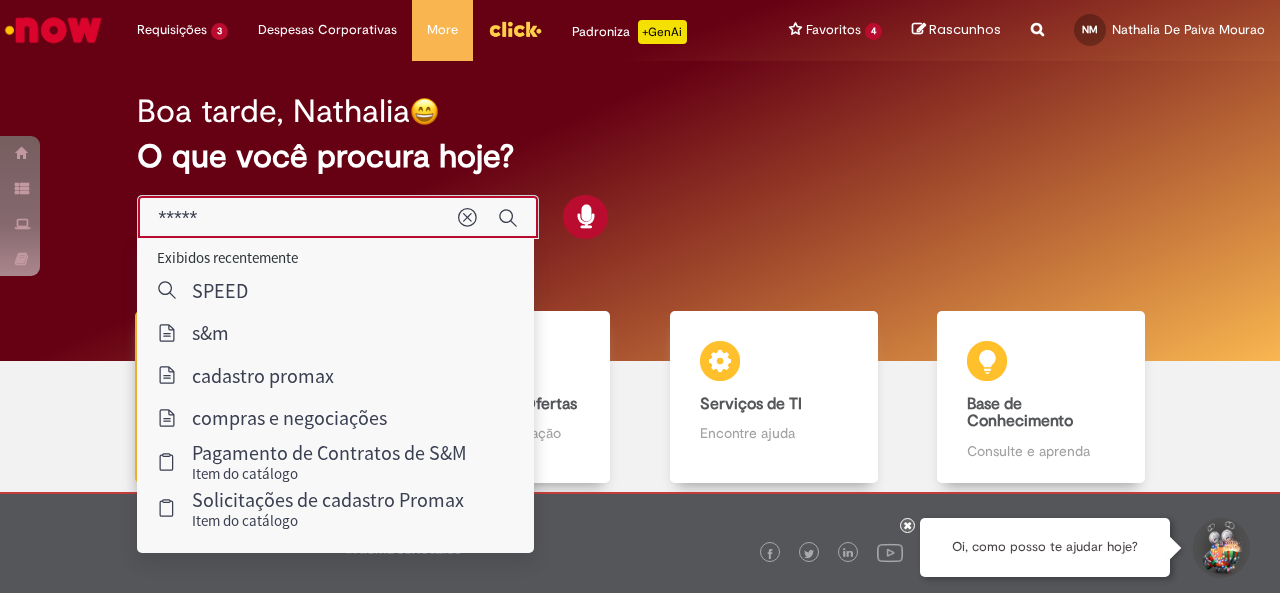 type on "*****" 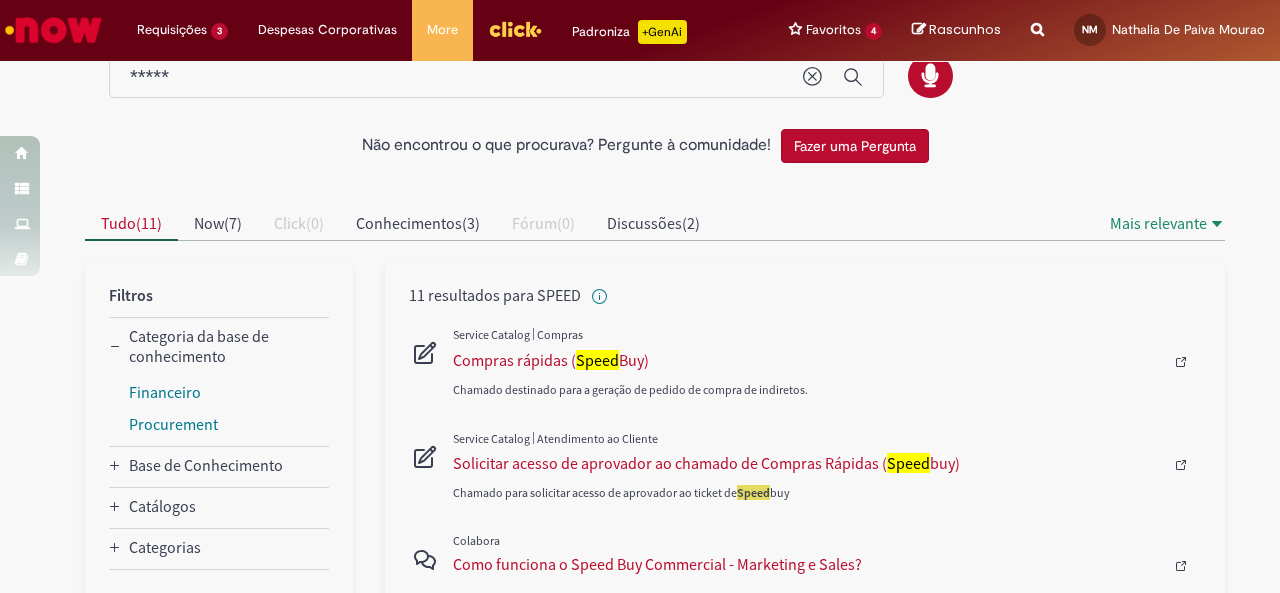 scroll, scrollTop: 51, scrollLeft: 0, axis: vertical 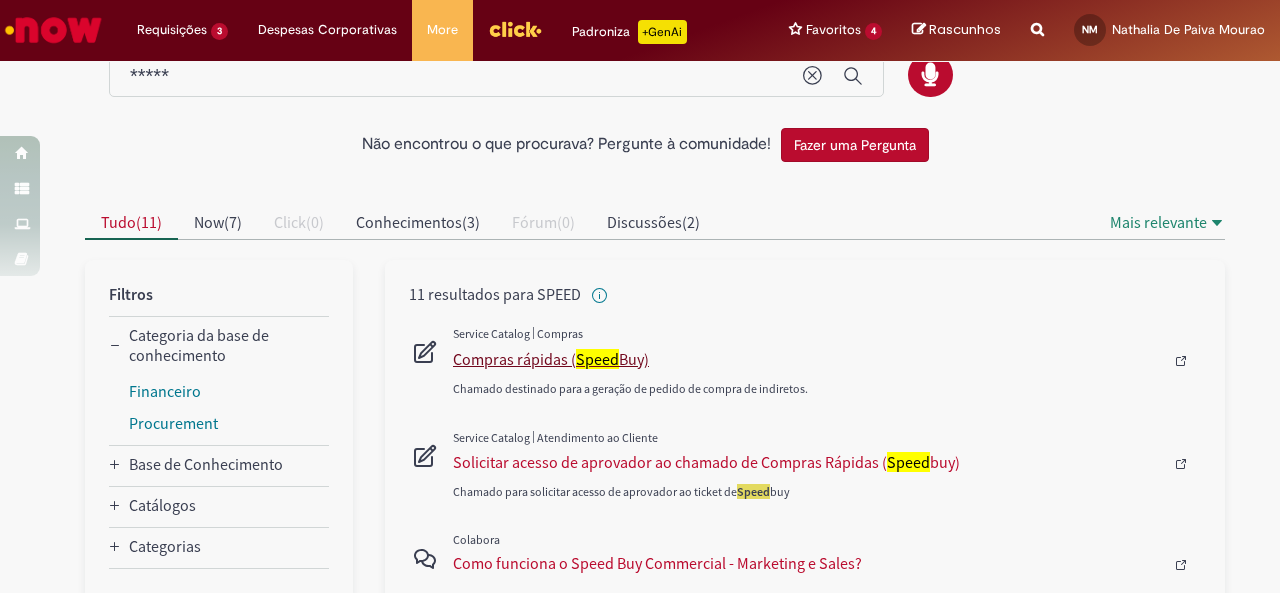 click on "Compras rápidas ( Speed  Buy)" at bounding box center (808, 359) 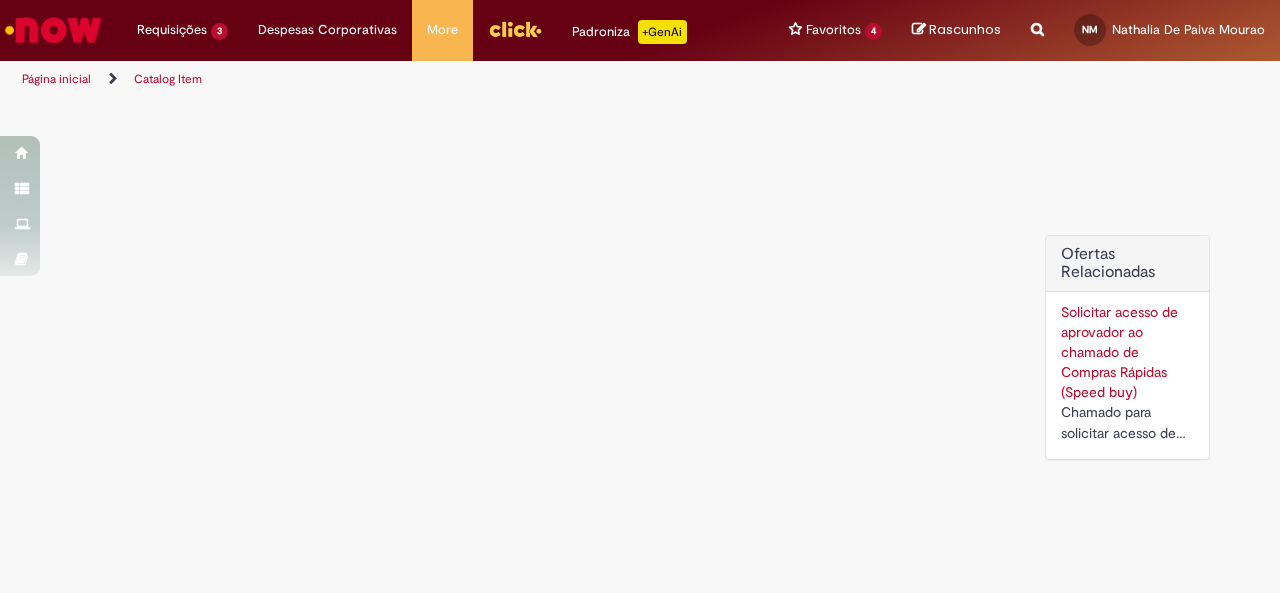 scroll, scrollTop: 0, scrollLeft: 0, axis: both 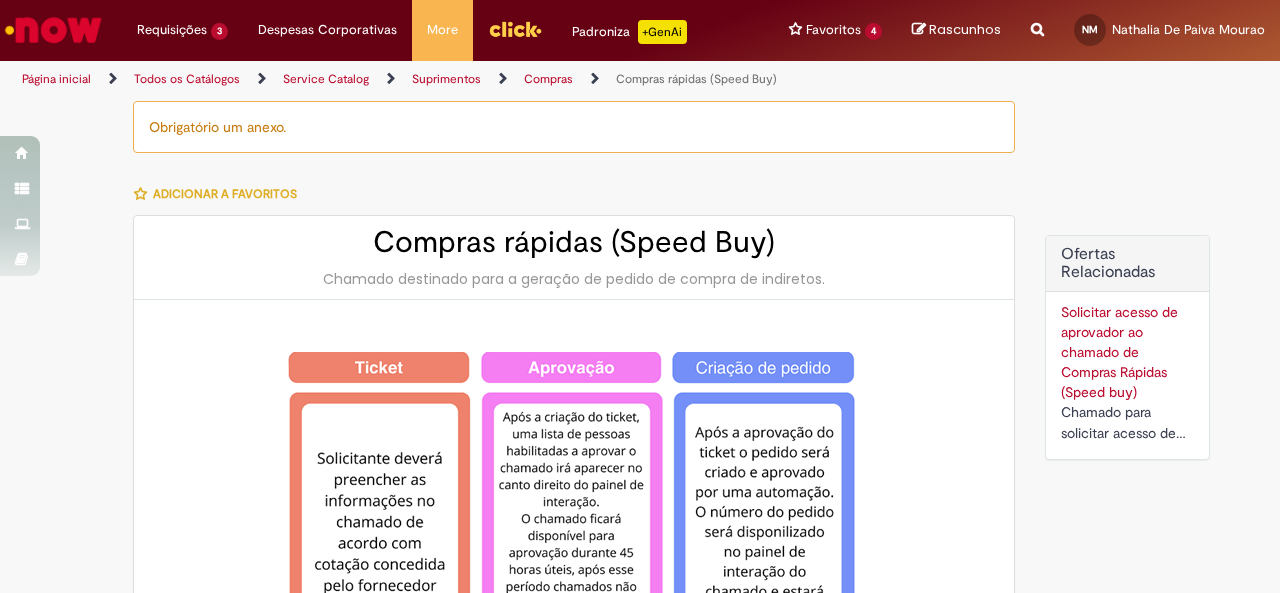 type on "********" 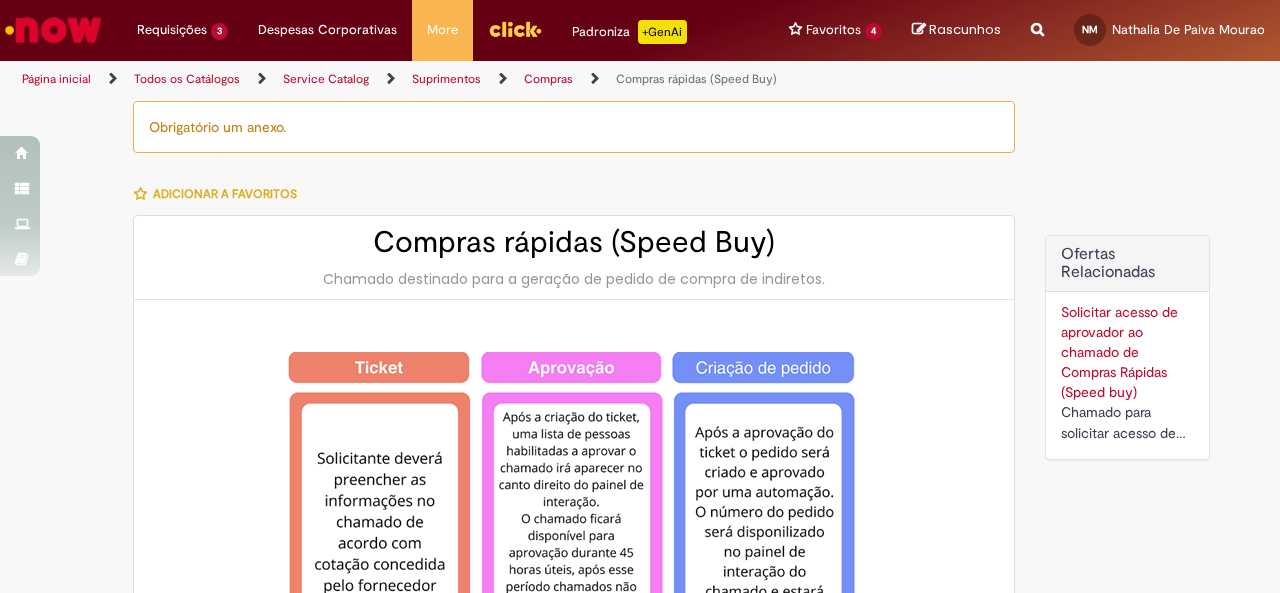 type on "**********" 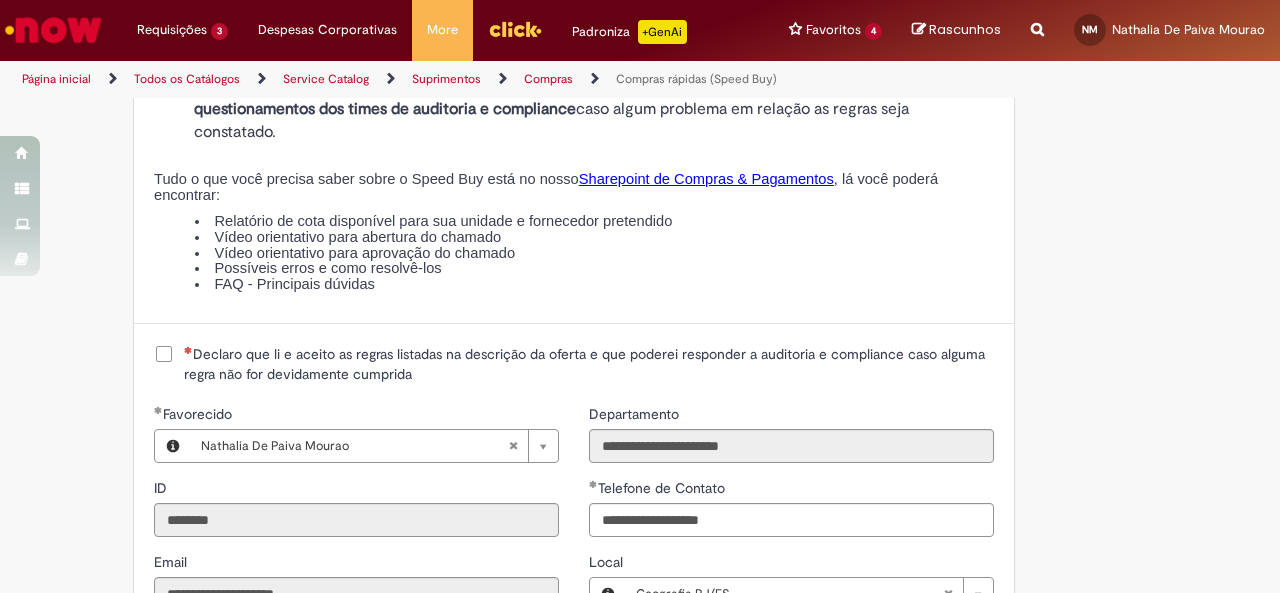 scroll, scrollTop: 2409, scrollLeft: 0, axis: vertical 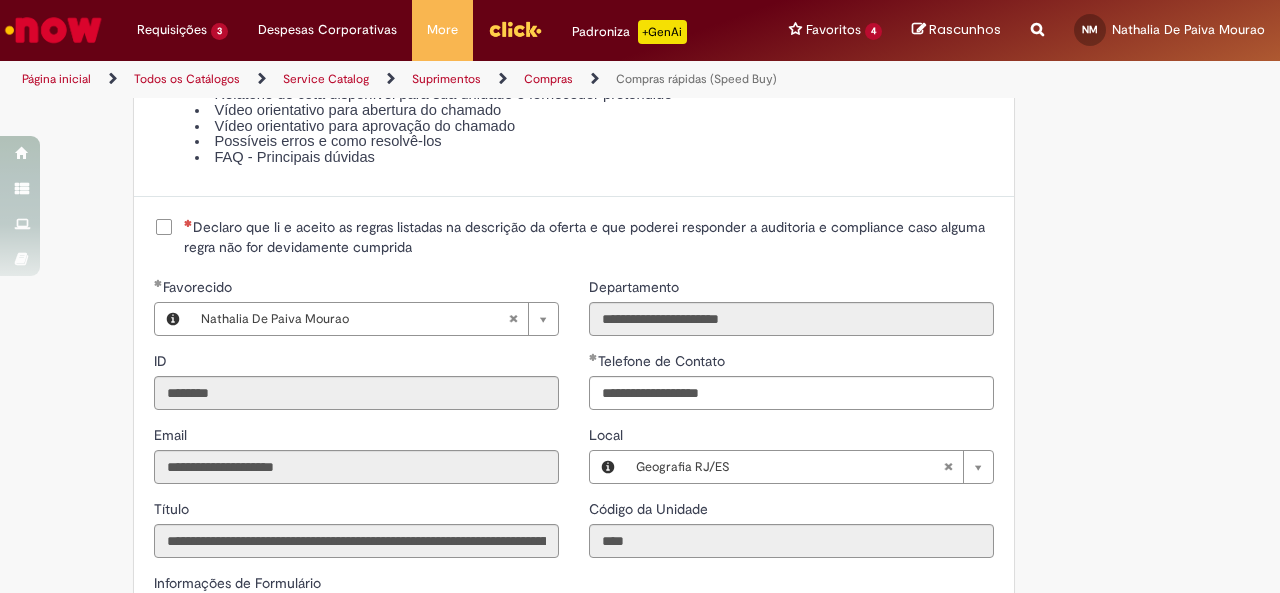 click on "Declaro que li e aceito as regras listadas na descrição da oferta e que poderei responder a auditoria e compliance caso alguma regra não for devidamente cumprida" at bounding box center [574, 237] 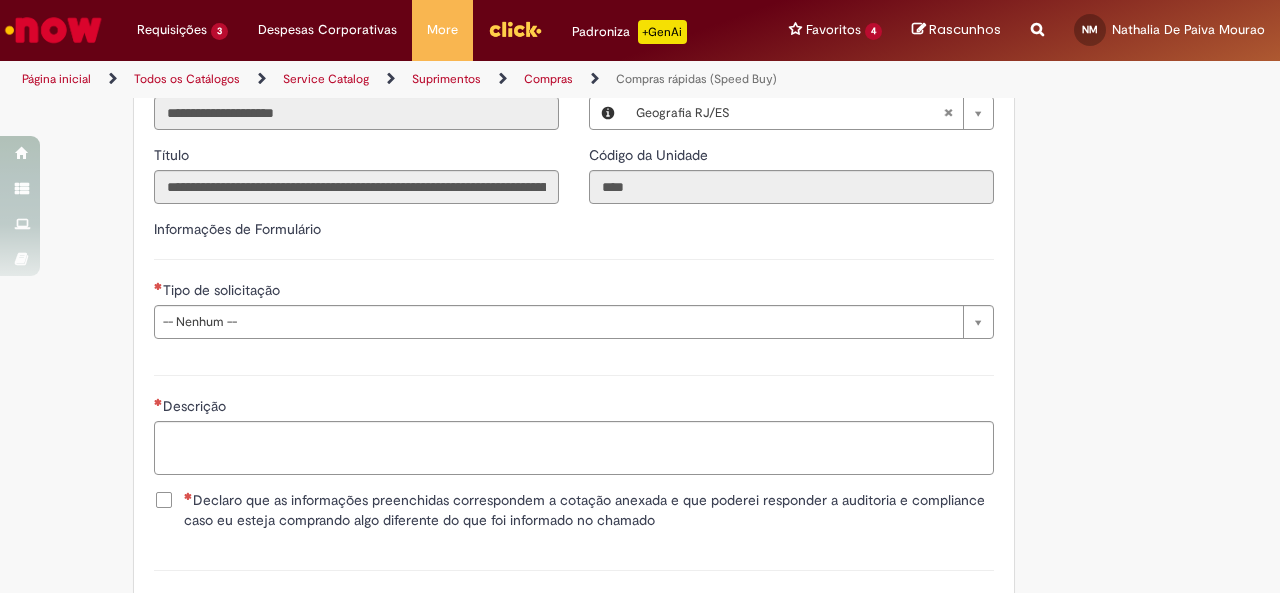 scroll, scrollTop: 2762, scrollLeft: 0, axis: vertical 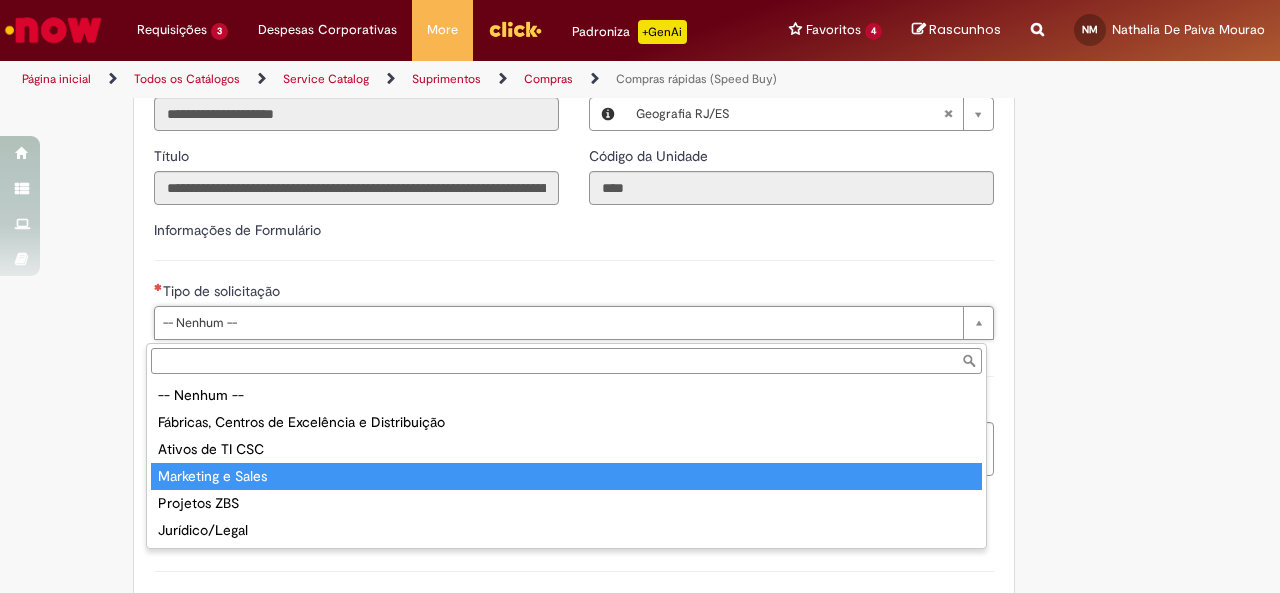 type on "**********" 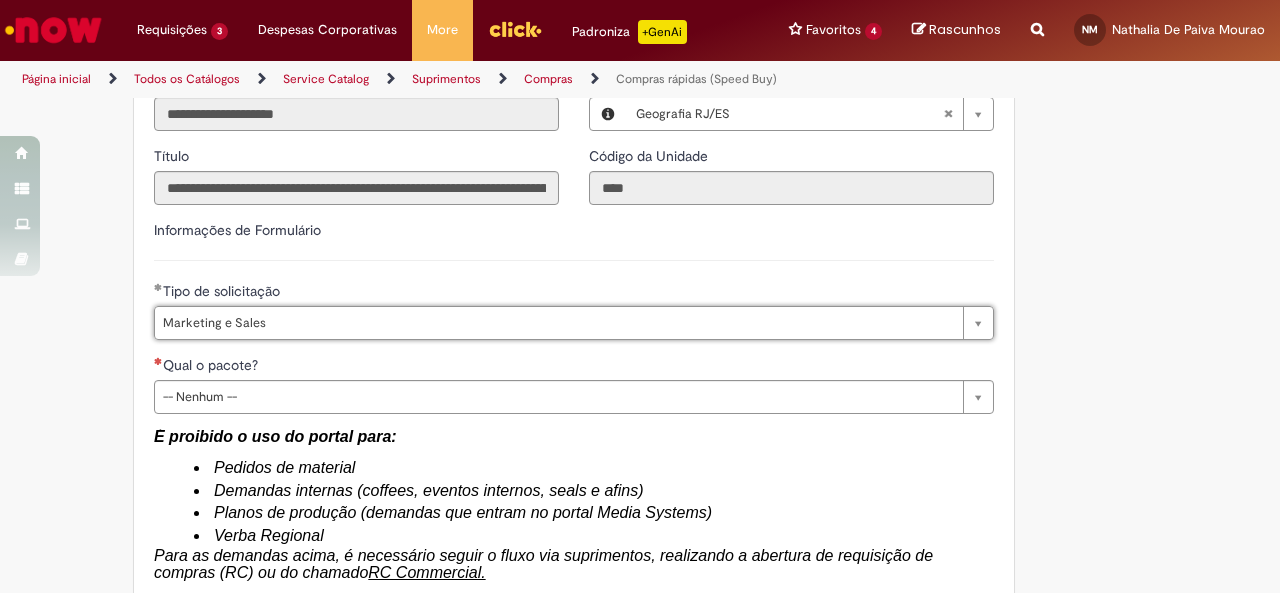 type on "*******" 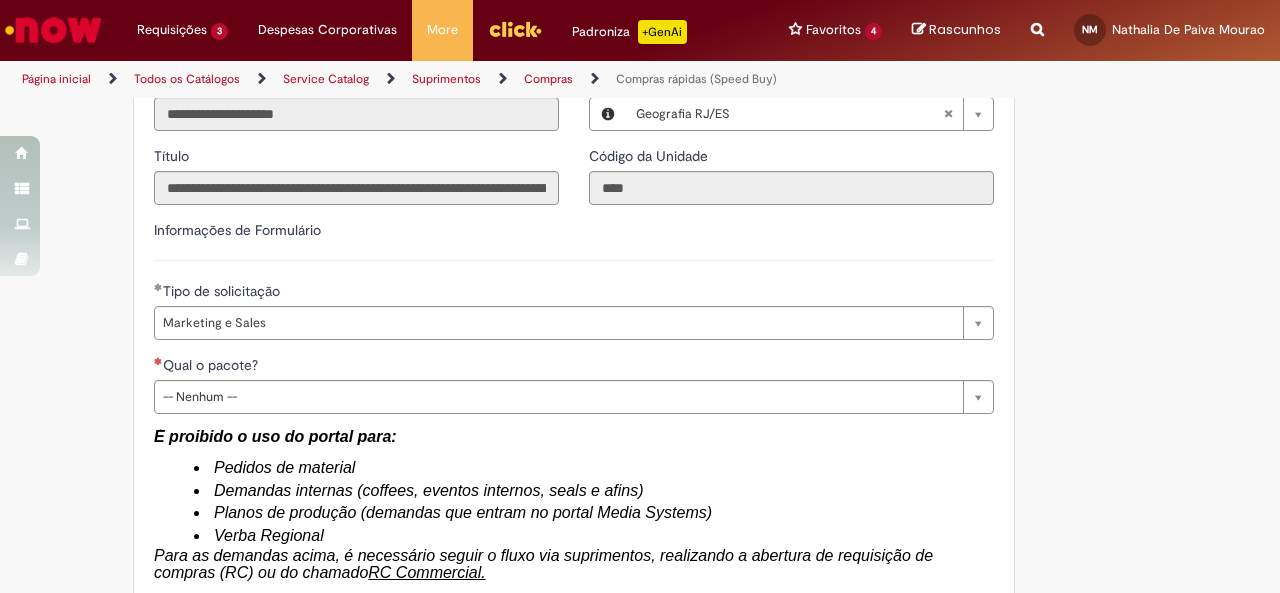 click on "**********" at bounding box center [574, 446] 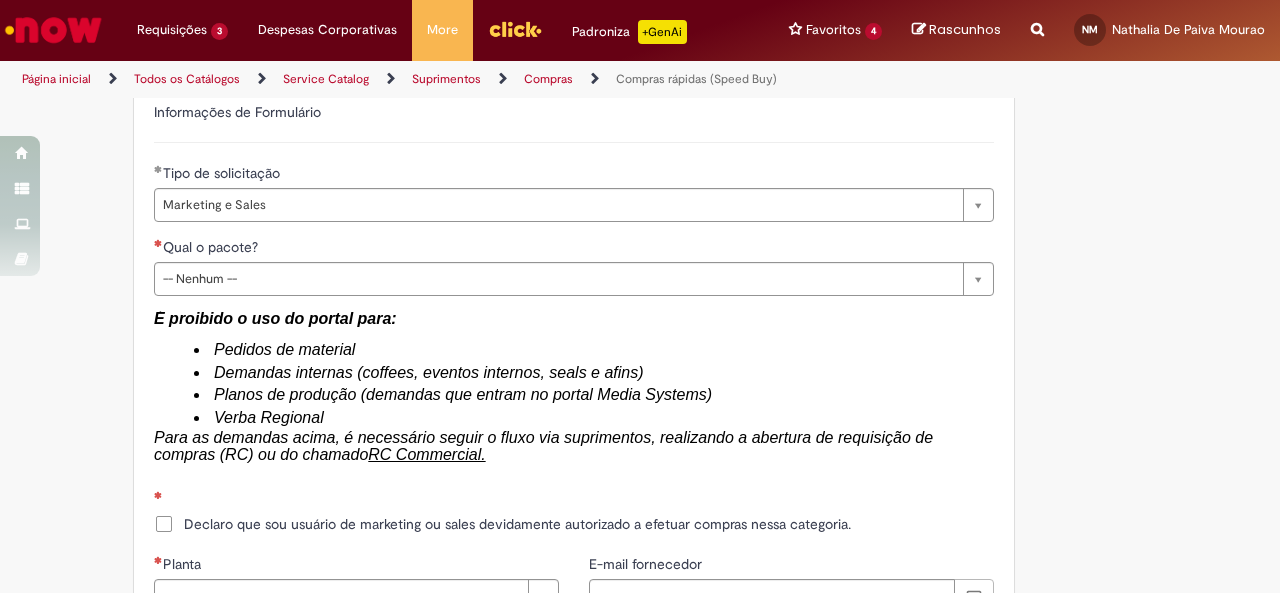 scroll, scrollTop: 2895, scrollLeft: 0, axis: vertical 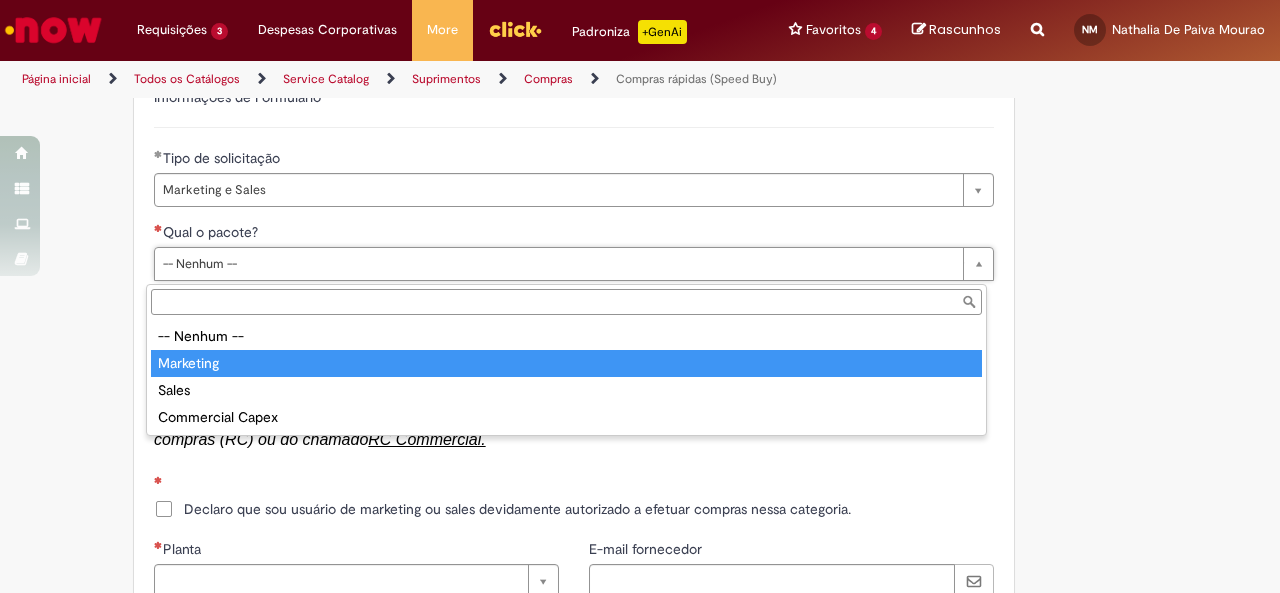 type on "*********" 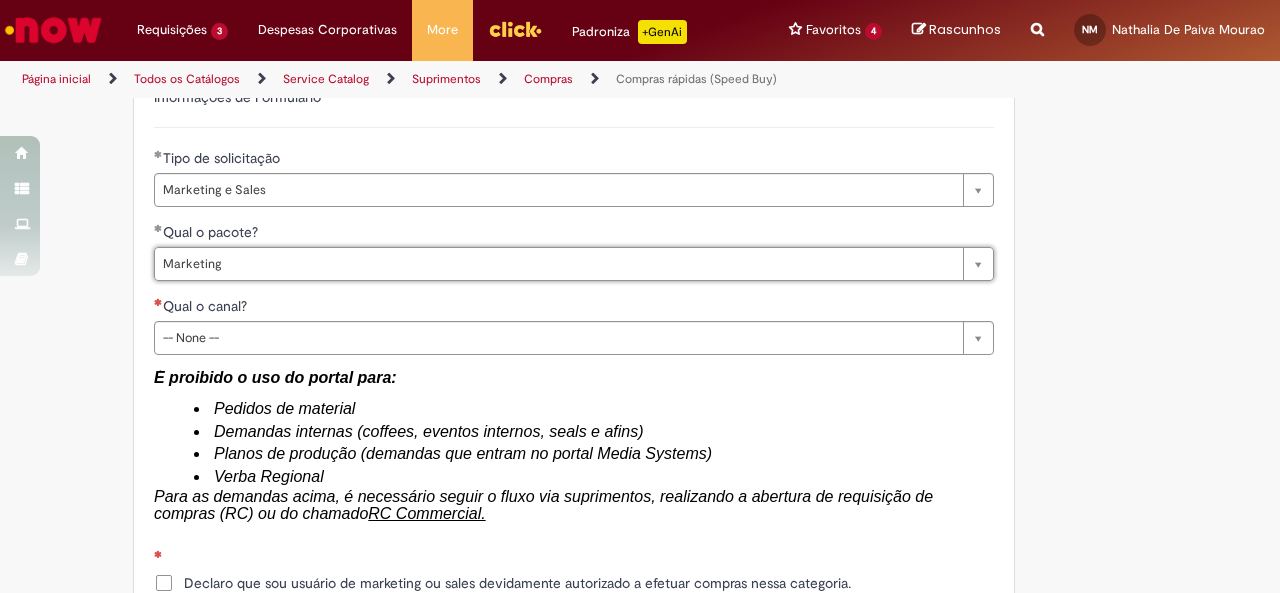 click on "É proibido o uso do portal para:
Pedidos de material Demandas internas (coffees, eventos internos, seals e afins) Planos de produção (demandas que entram no portal Media Systems) Verba Regional
Para as demandas acima, é necessário seguir o fluxo via suprimentos, realizando a abertura de requisição de compras (RC) ou do chamado  RC Commercial." at bounding box center [574, 446] 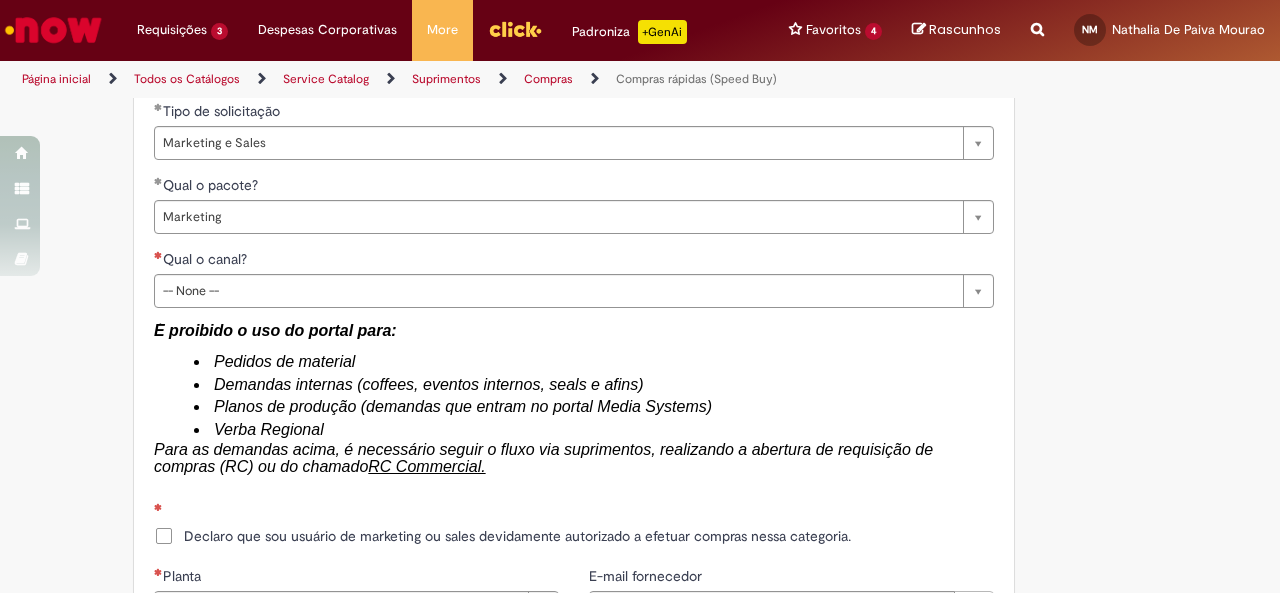 scroll, scrollTop: 2944, scrollLeft: 0, axis: vertical 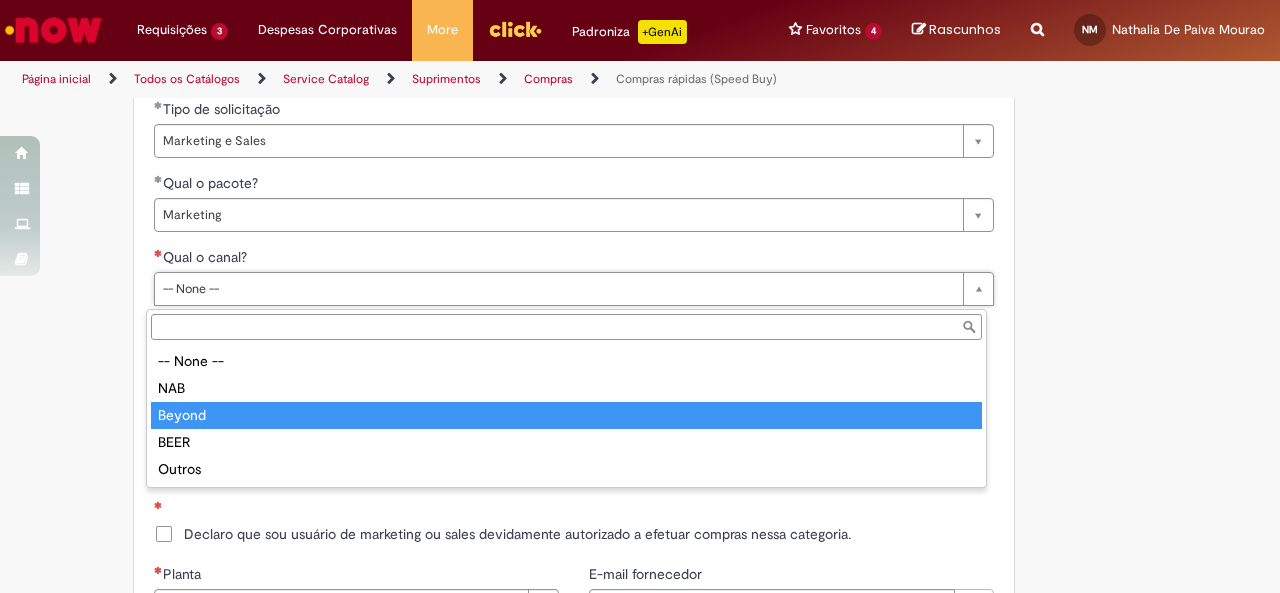 type on "******" 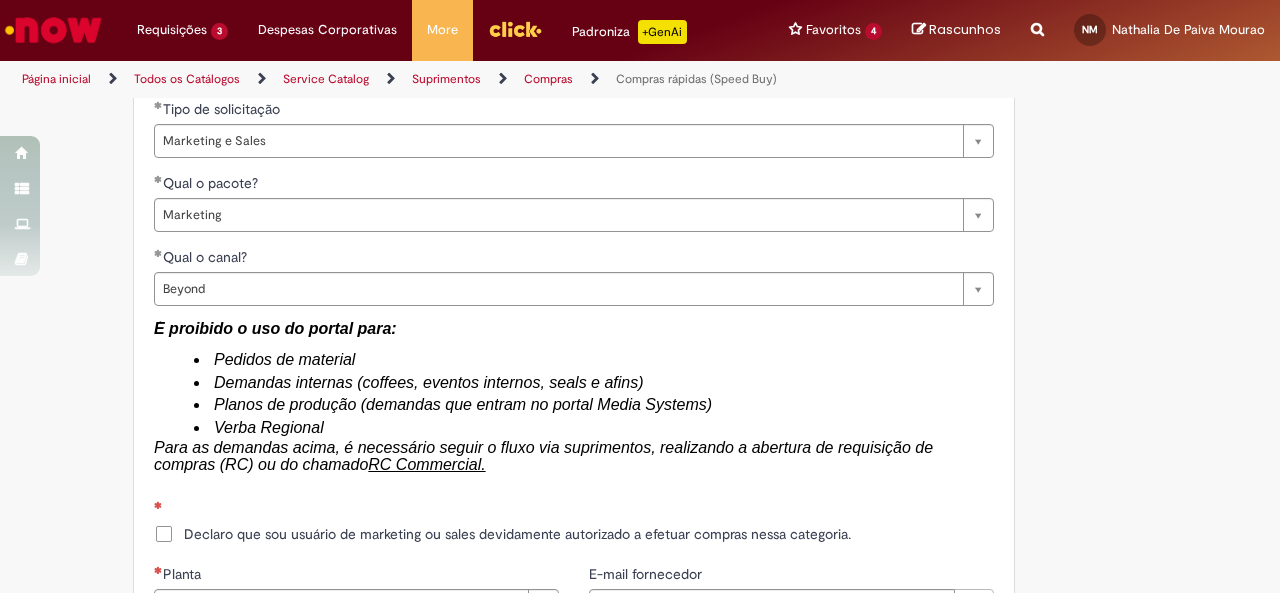 click on "**********" at bounding box center (574, 301) 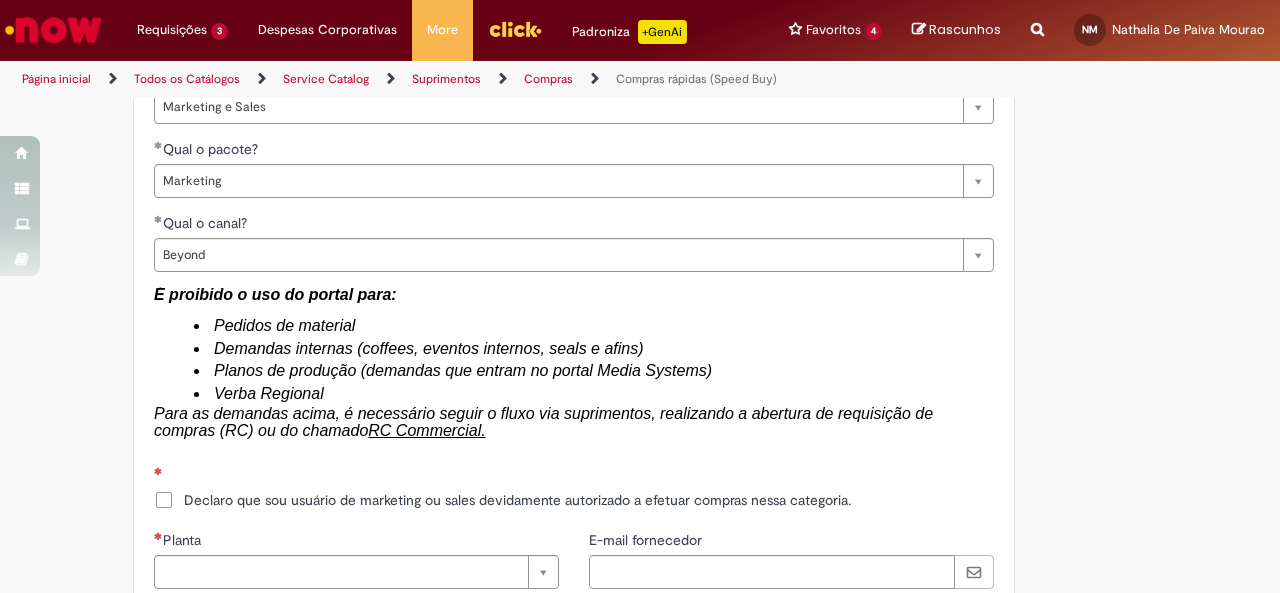scroll, scrollTop: 2982, scrollLeft: 0, axis: vertical 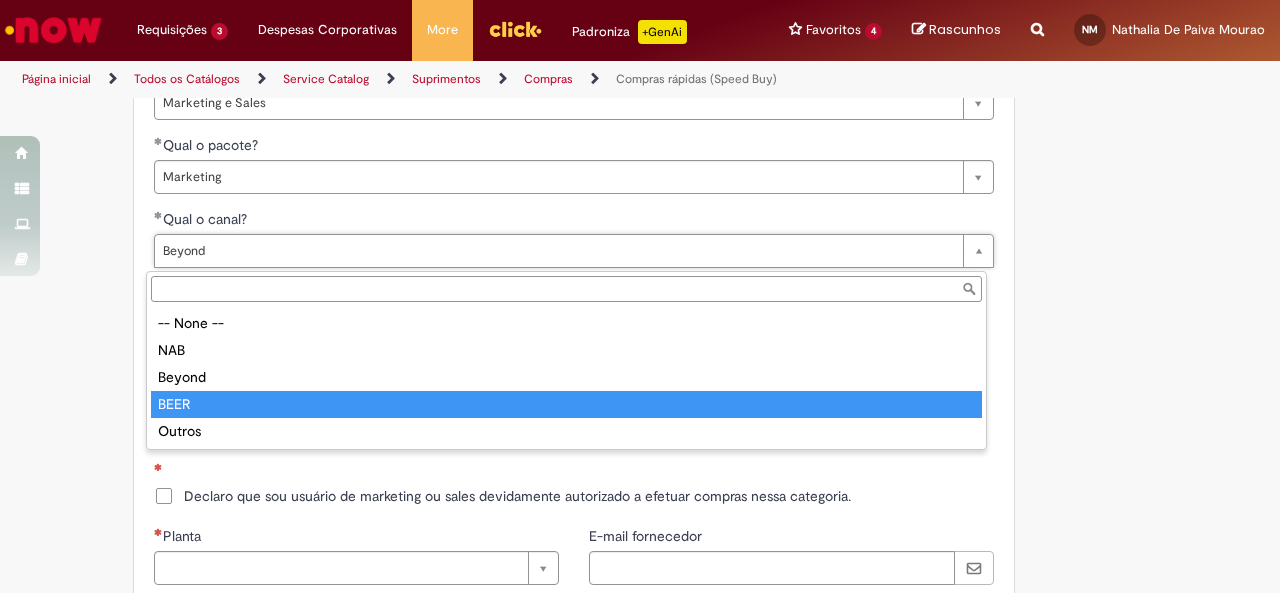 type on "****" 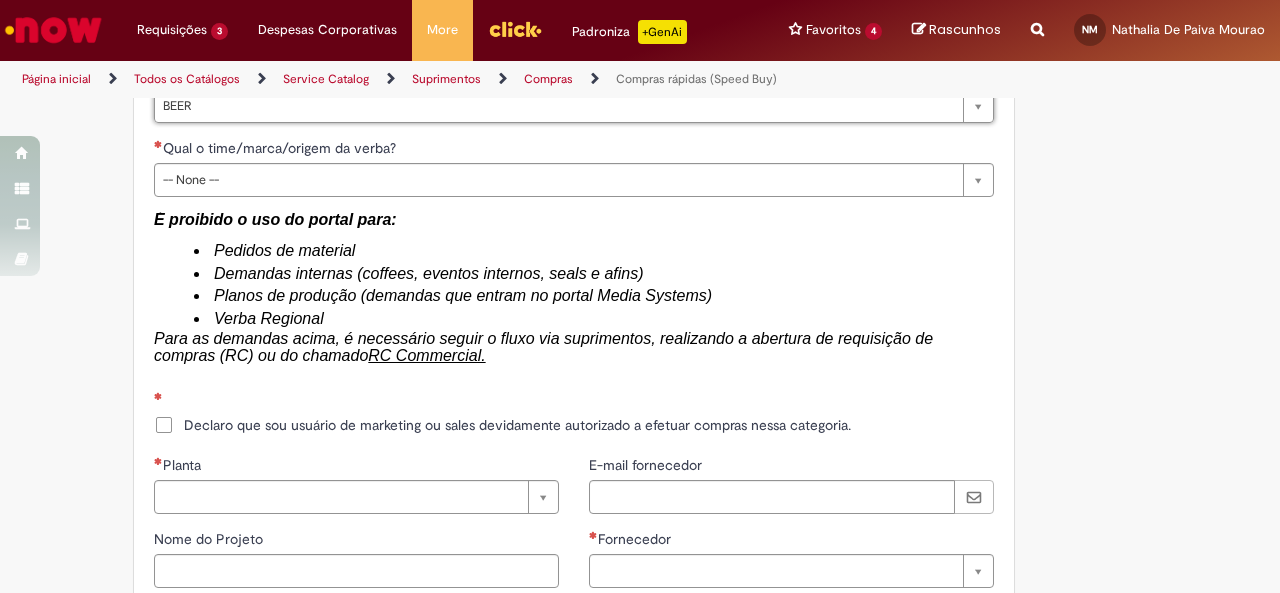 scroll, scrollTop: 3133, scrollLeft: 0, axis: vertical 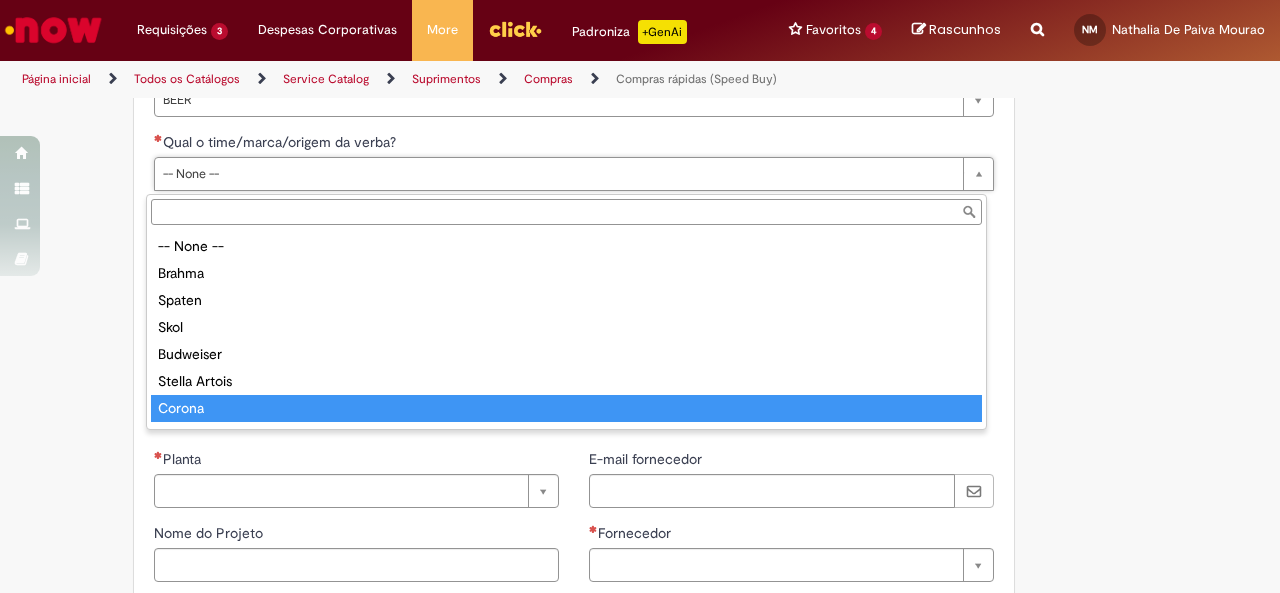 type on "******" 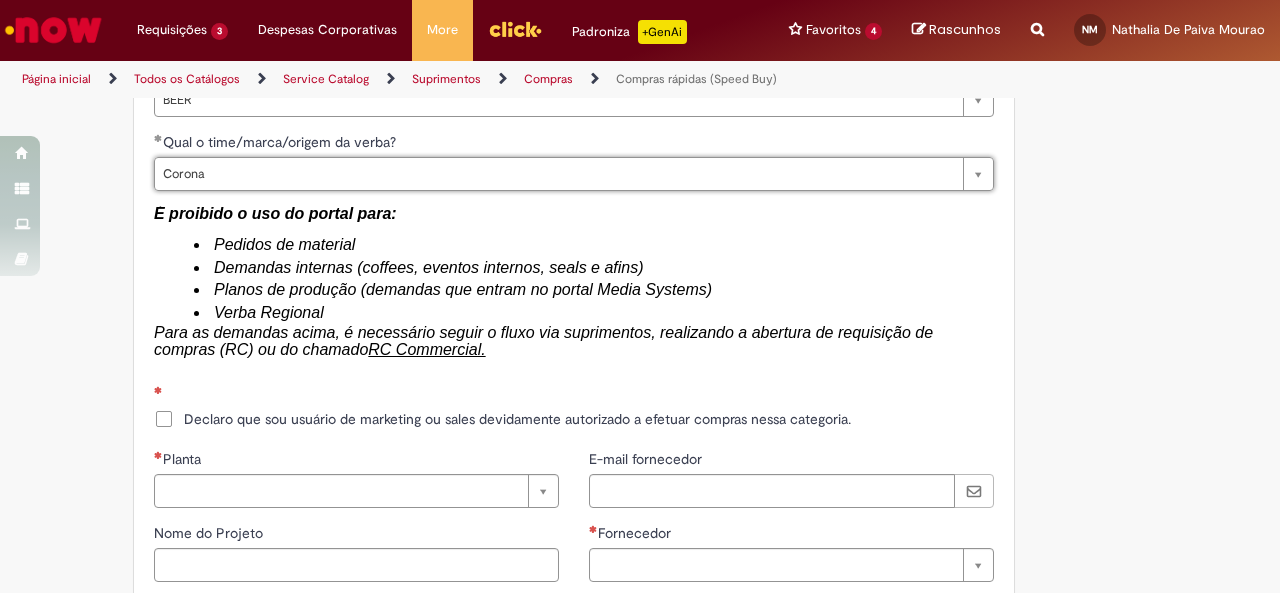 click on "**********" at bounding box center (574, 149) 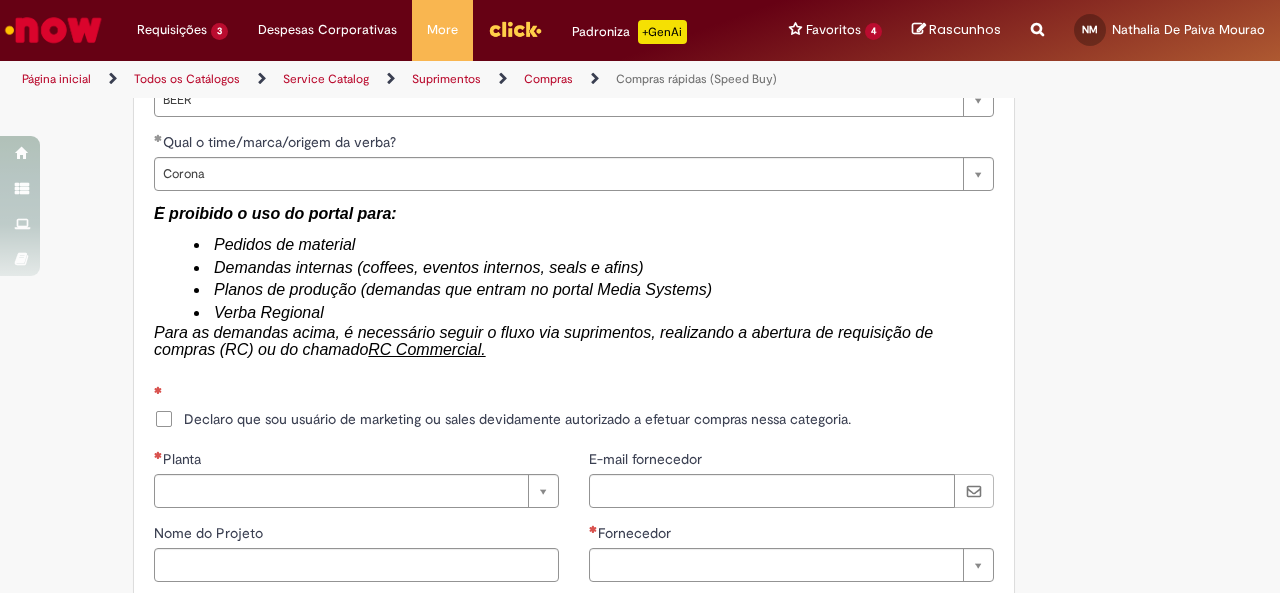 click on "Declaro que sou usuário de marketing ou sales devidamente autorizado a efetuar compras nessa categoria." at bounding box center [502, 419] 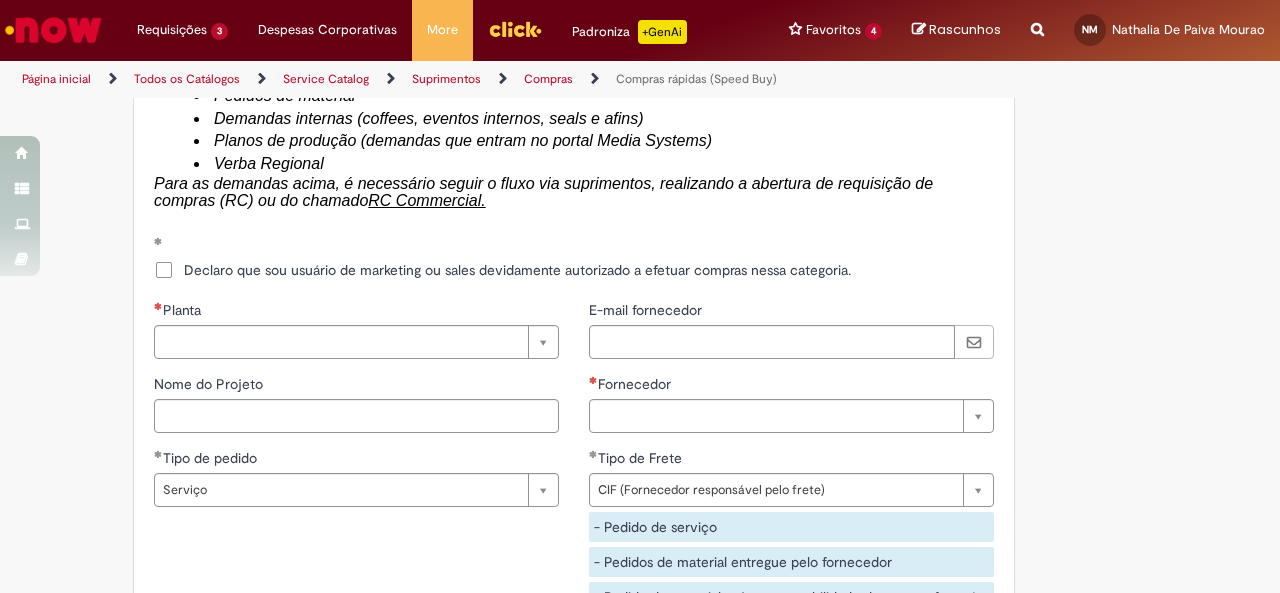 scroll, scrollTop: 3285, scrollLeft: 0, axis: vertical 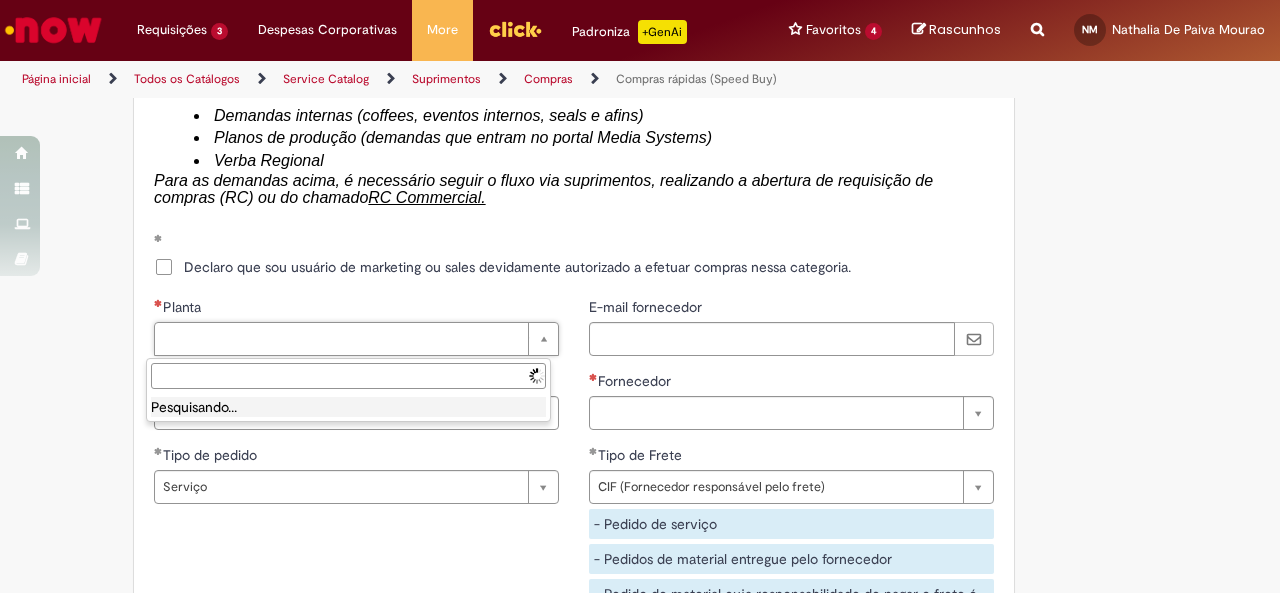 click on "Planta                 Pesquisando..." at bounding box center [348, 390] 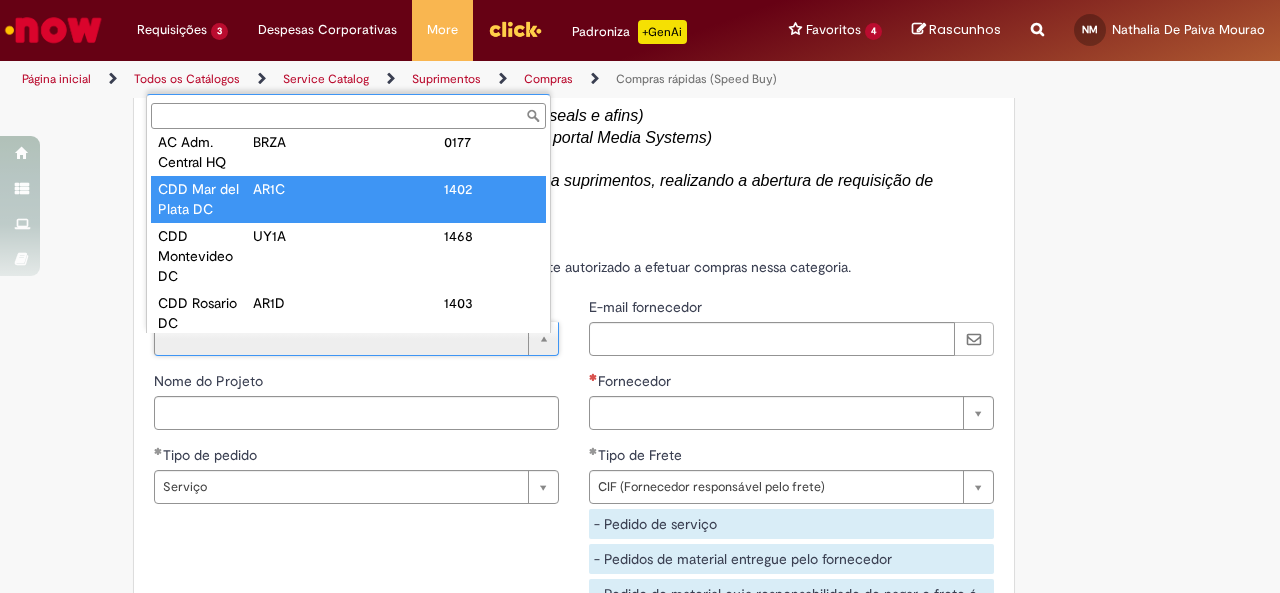 scroll, scrollTop: 0, scrollLeft: 0, axis: both 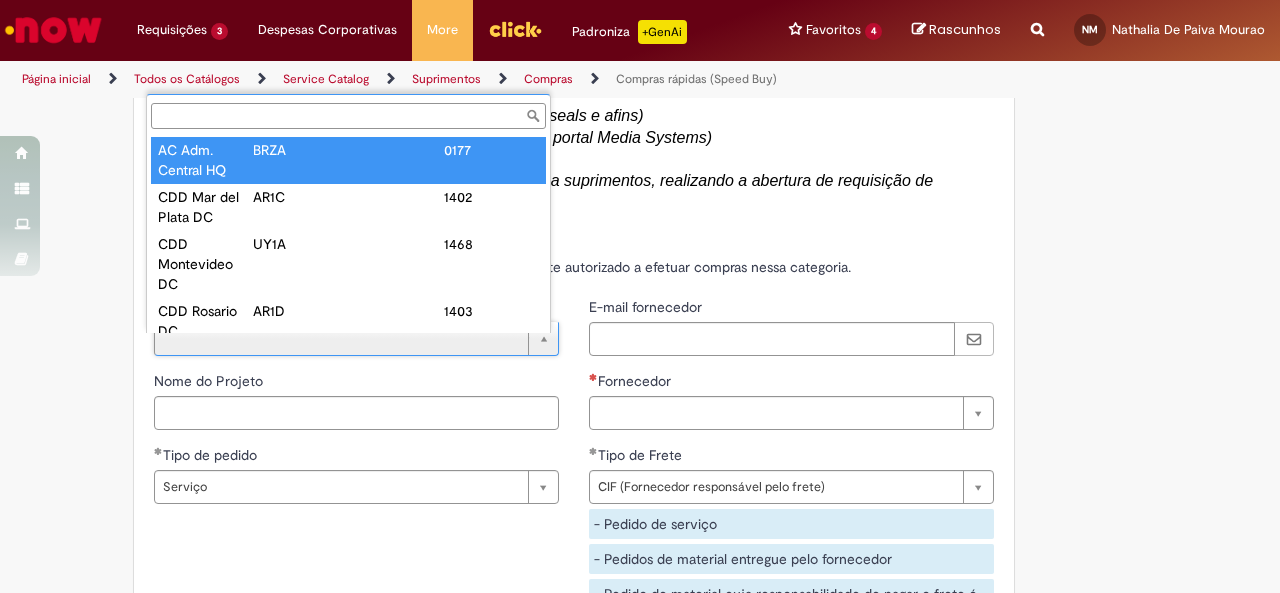 type on "**********" 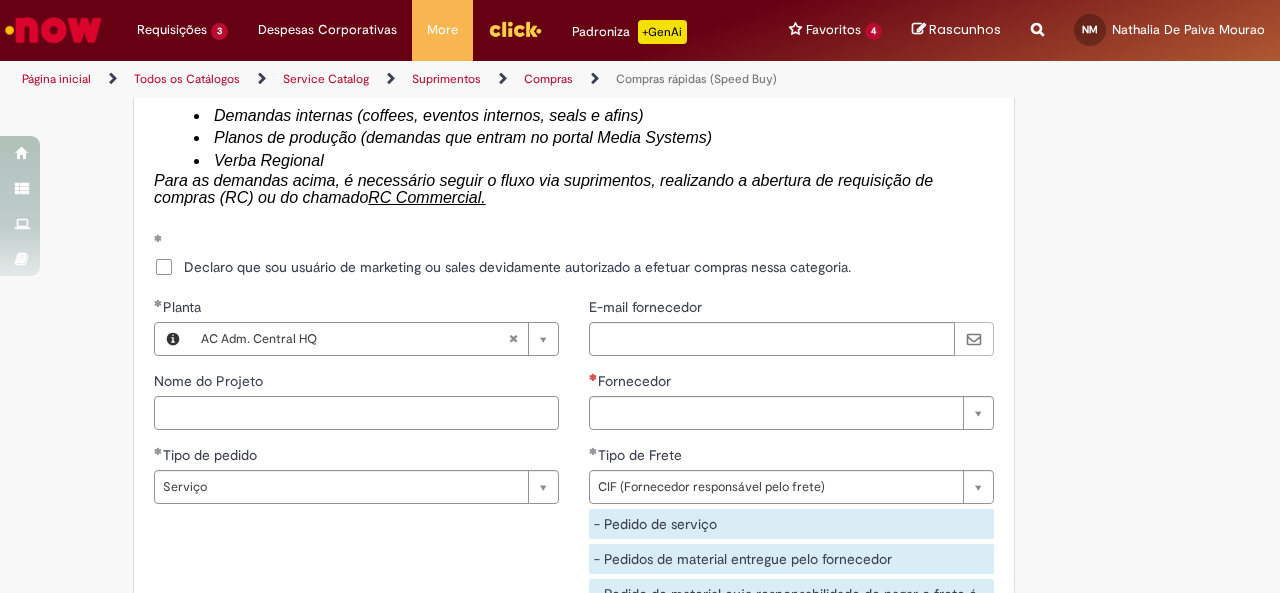 click on "Nome do Projeto" at bounding box center (356, 413) 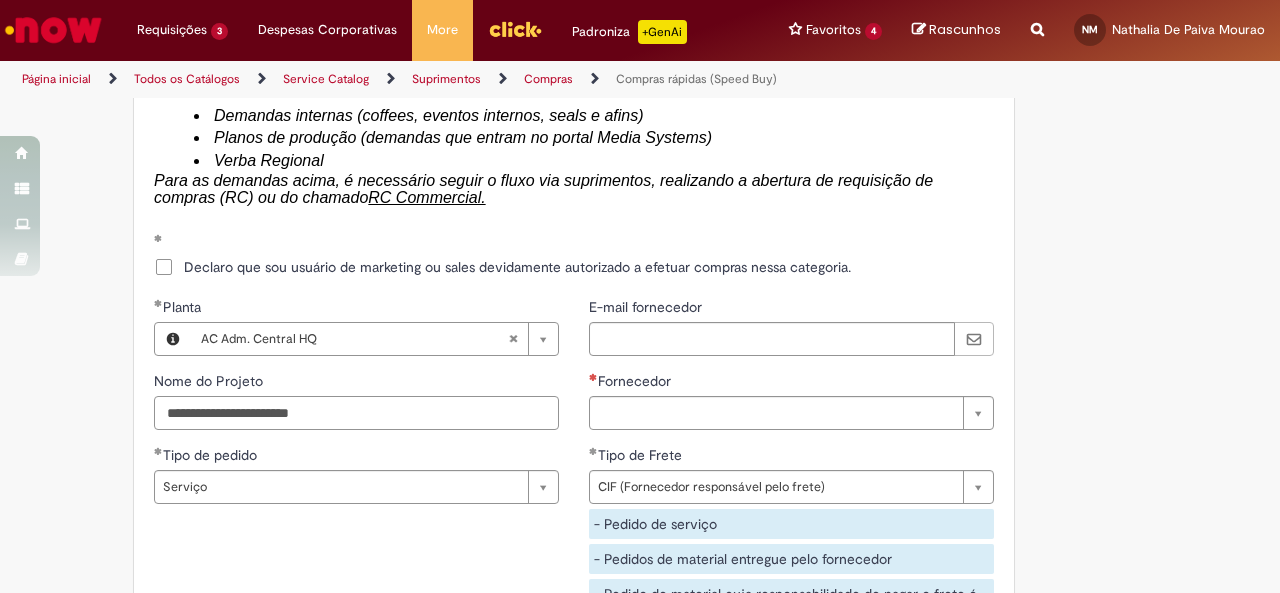 type on "**********" 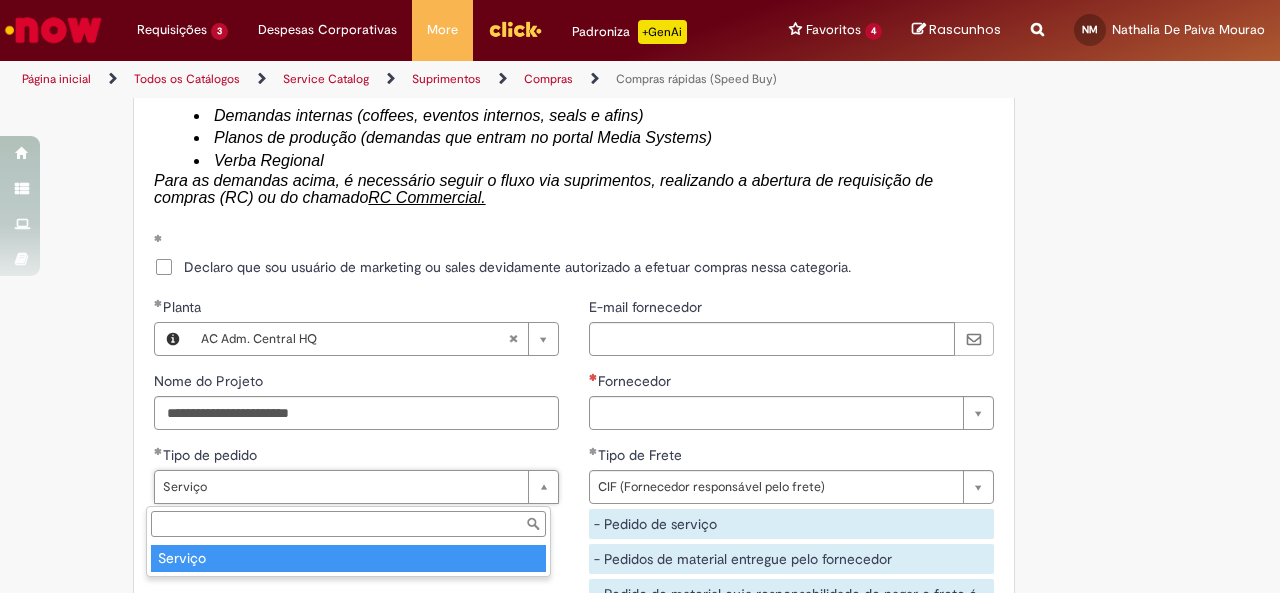 type on "*******" 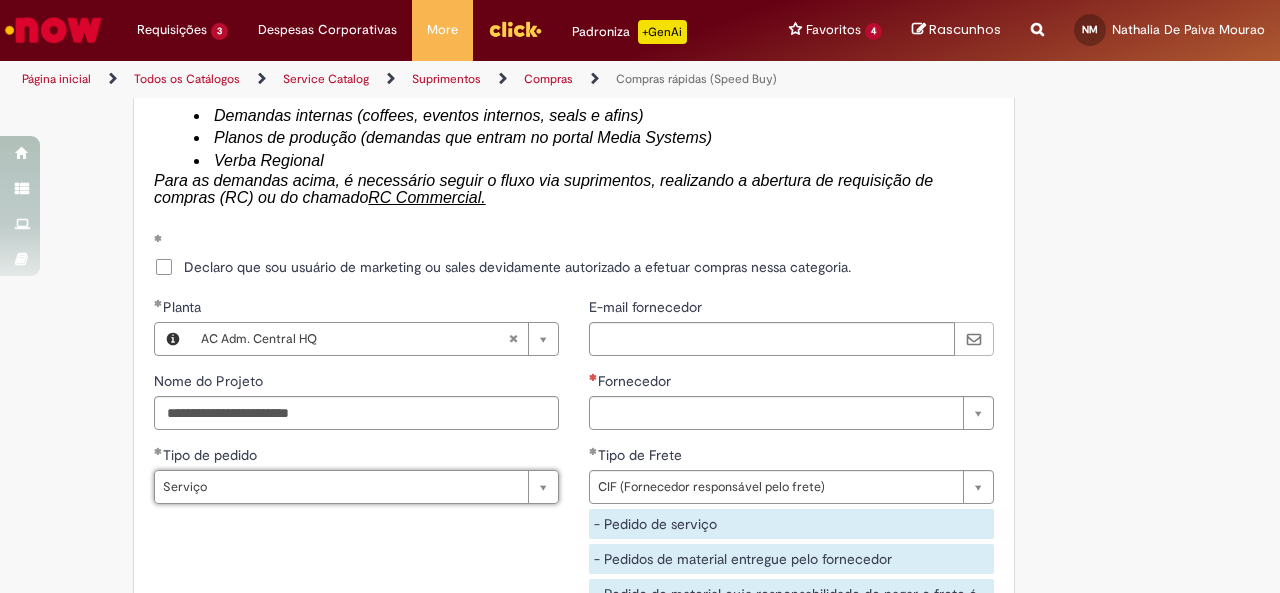 scroll, scrollTop: 0, scrollLeft: 46, axis: horizontal 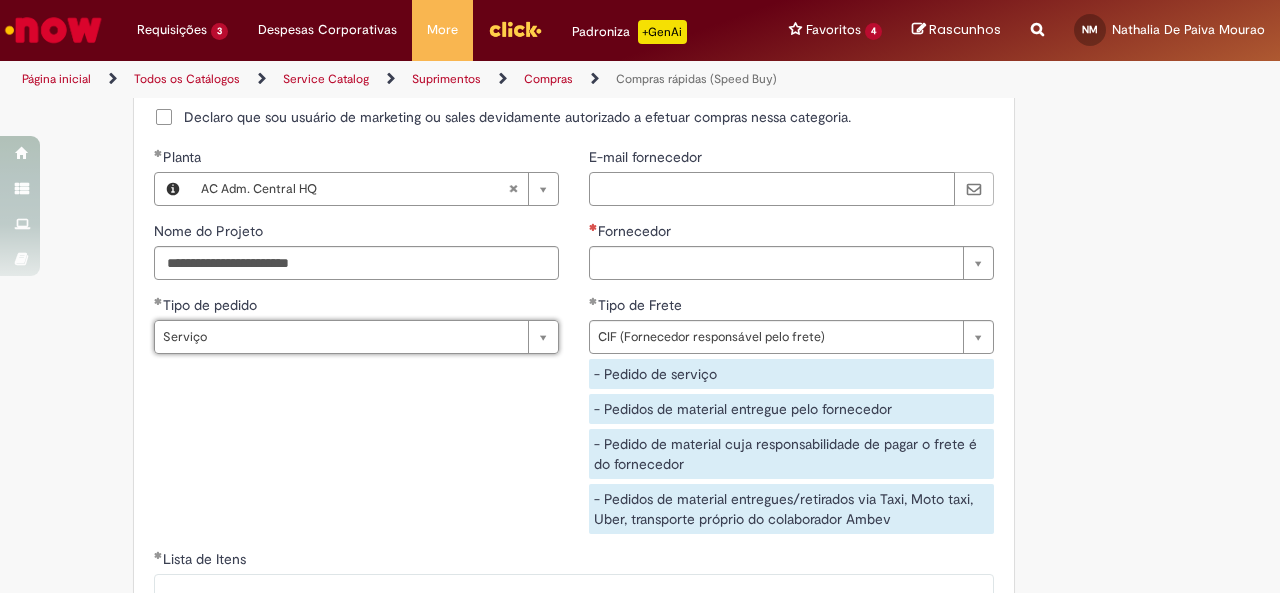 click on "E-mail fornecedor" at bounding box center (772, 189) 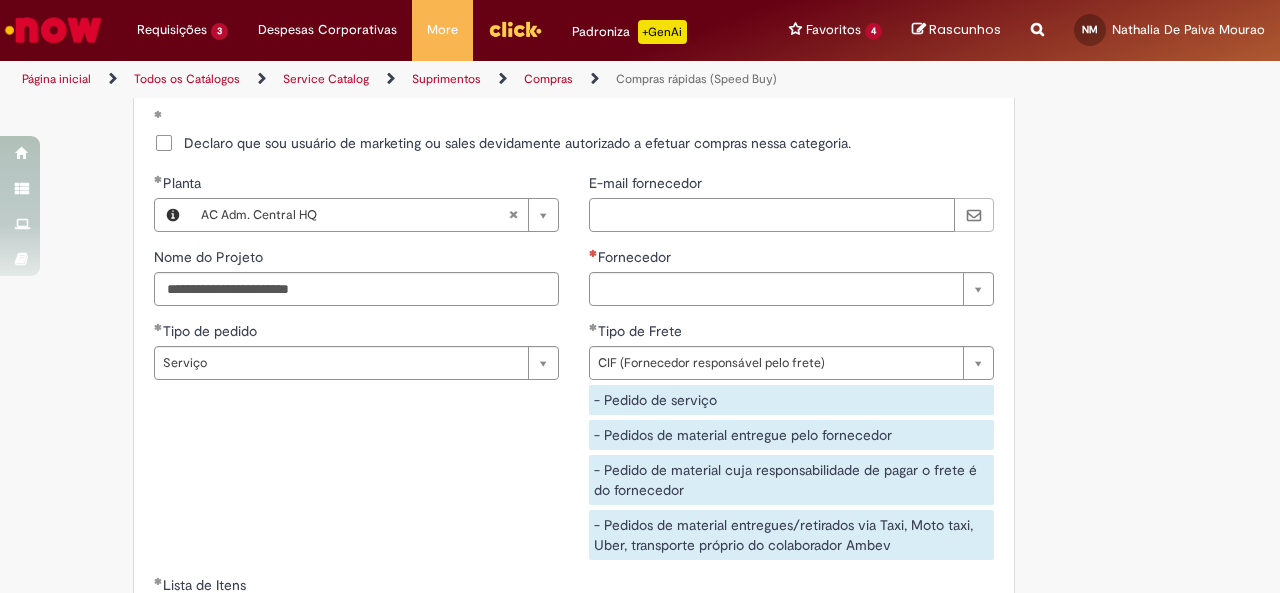 scroll, scrollTop: 3408, scrollLeft: 0, axis: vertical 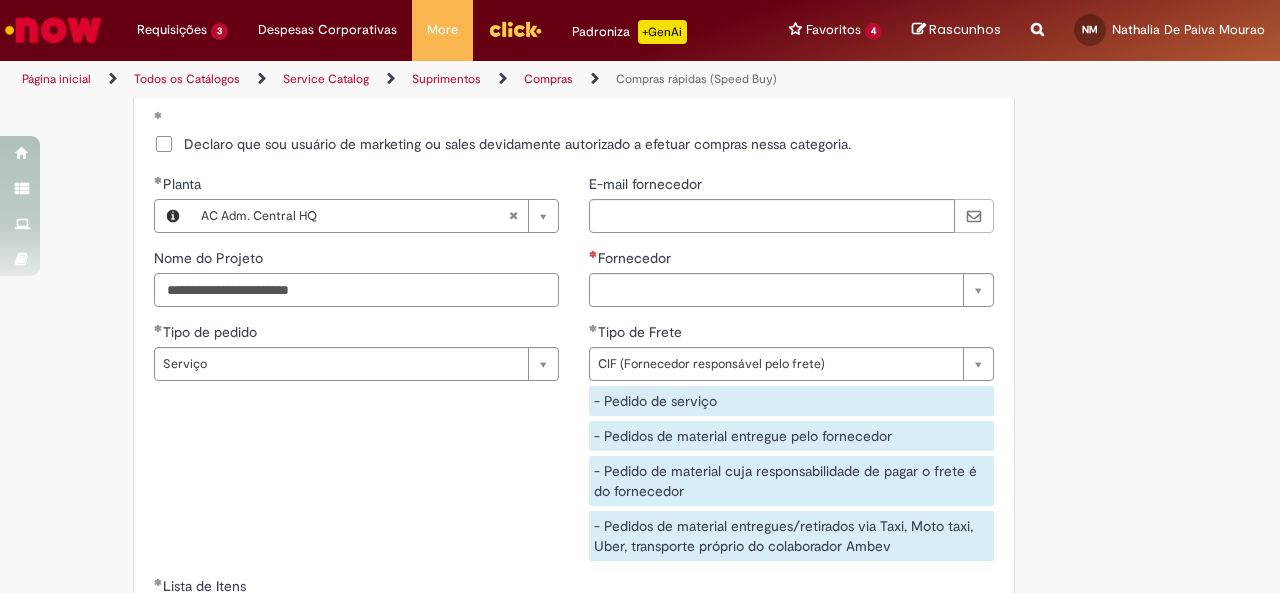 drag, startPoint x: 419, startPoint y: 303, endPoint x: 142, endPoint y: 298, distance: 277.04514 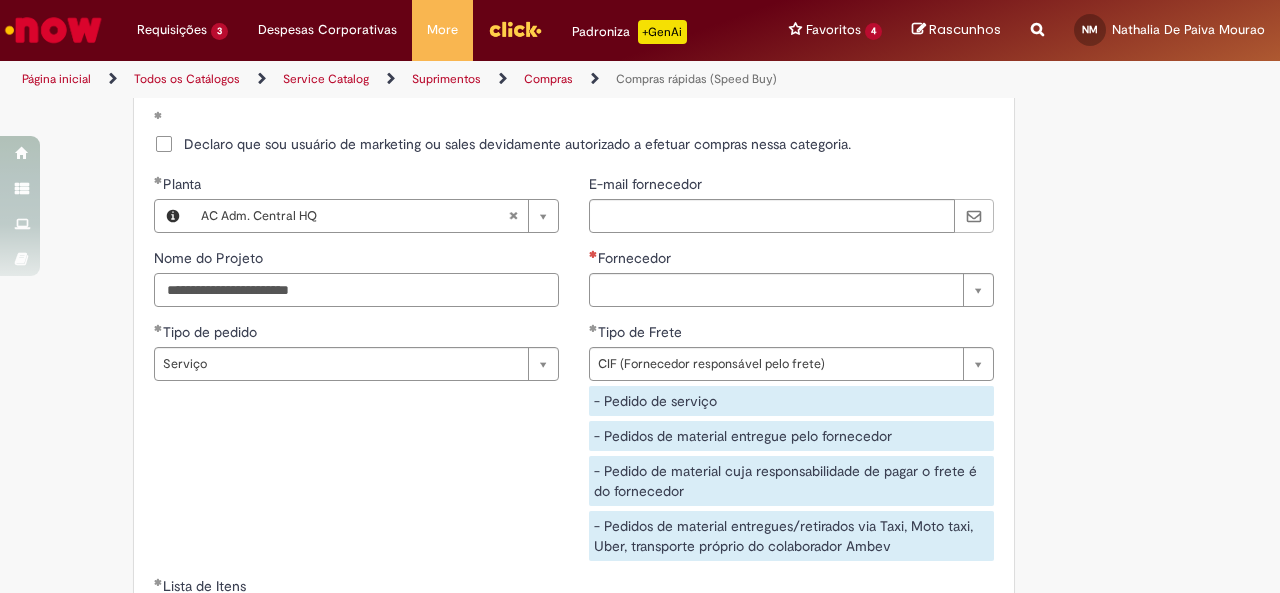 paste on "******" 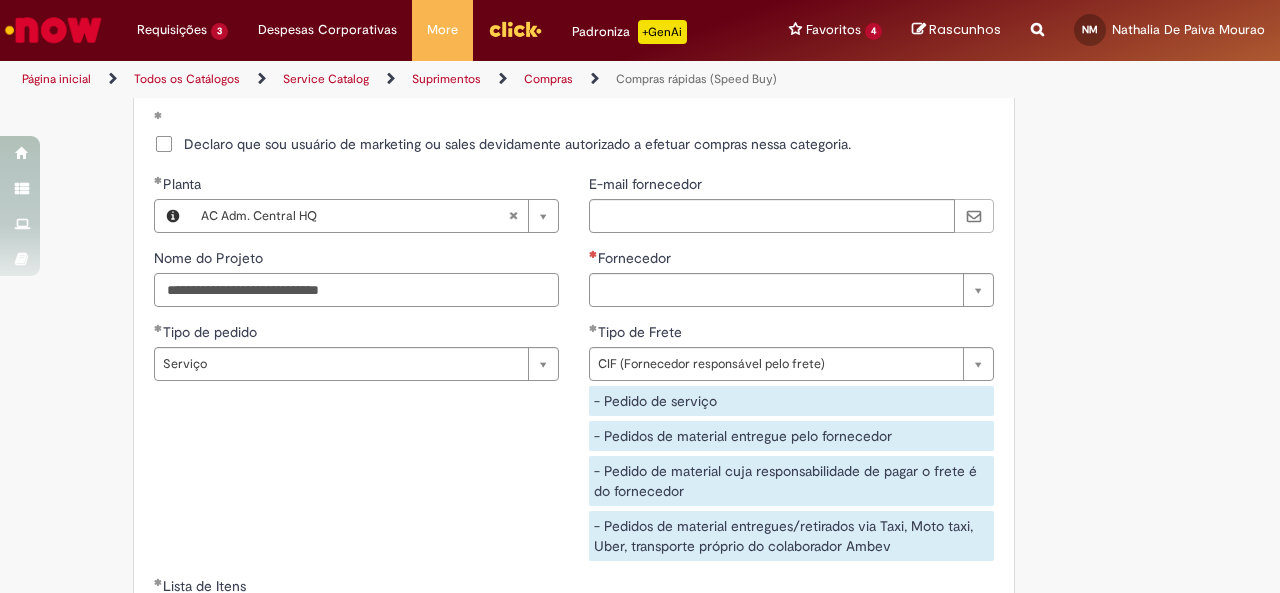 type on "**********" 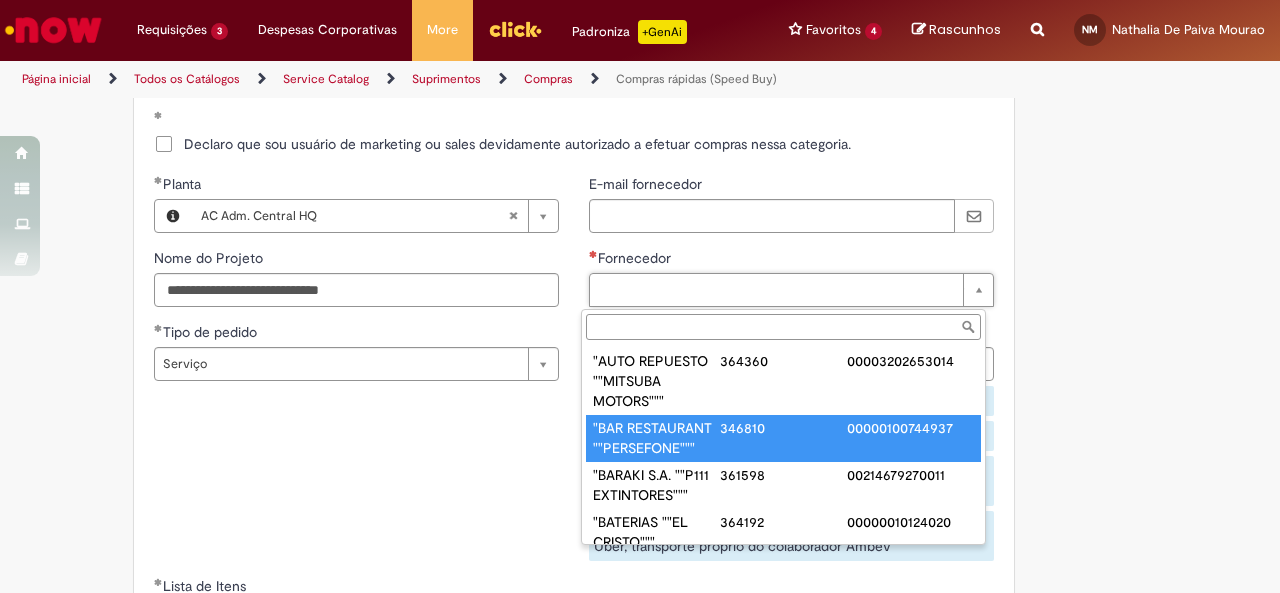 paste on "**********" 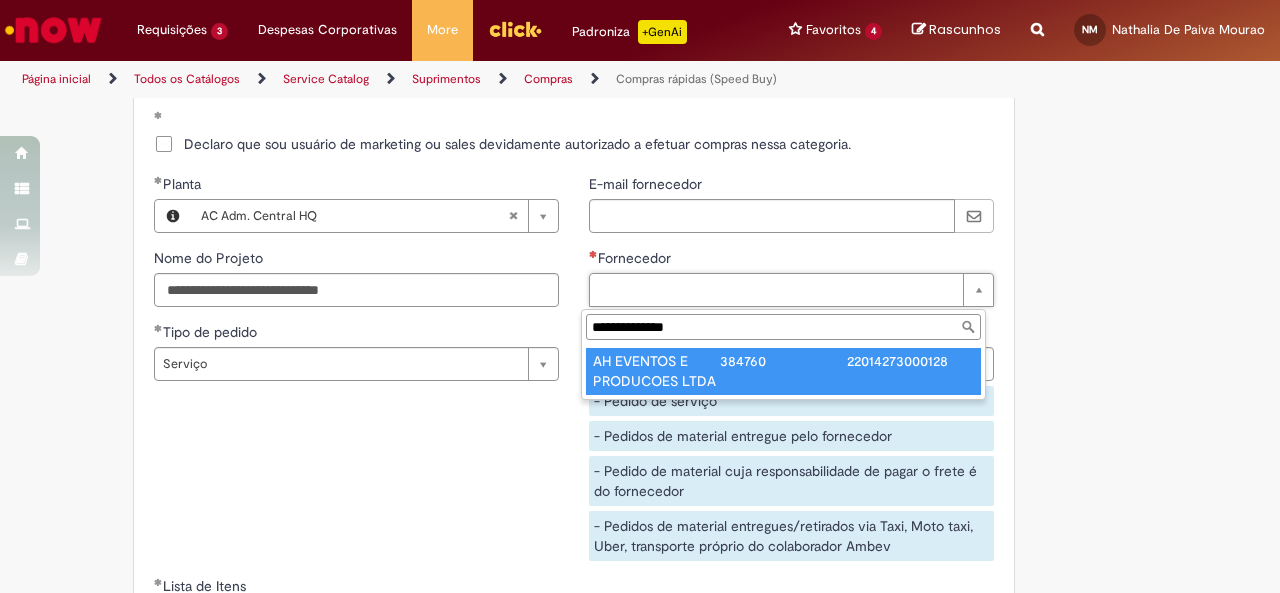 type on "**********" 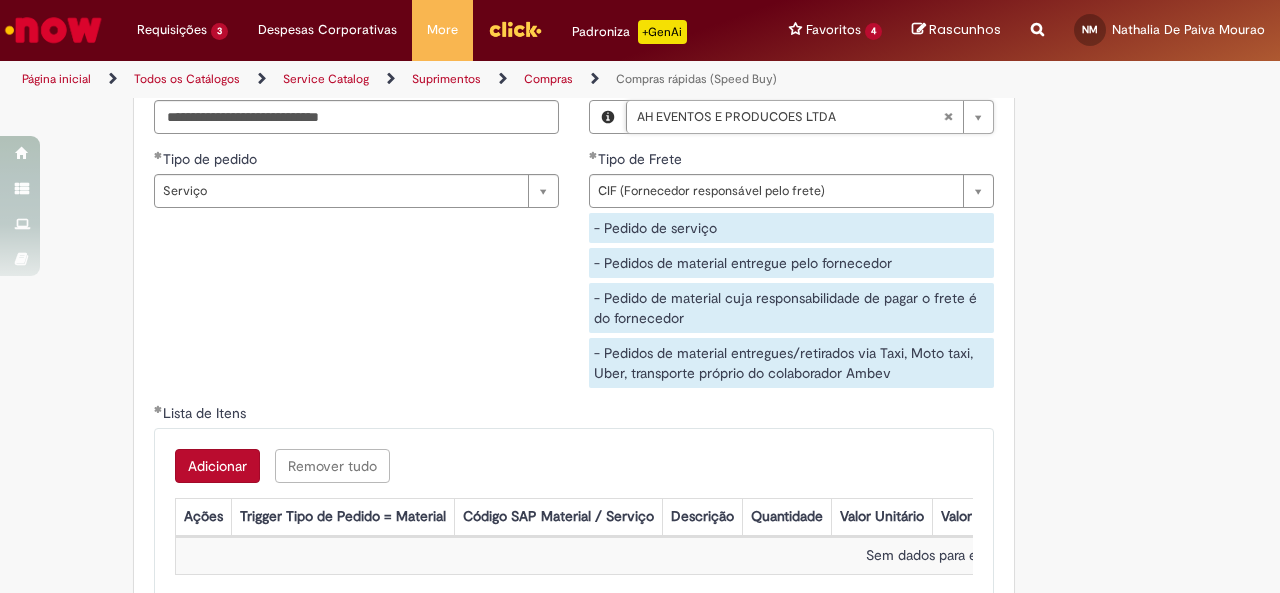 scroll, scrollTop: 3659, scrollLeft: 0, axis: vertical 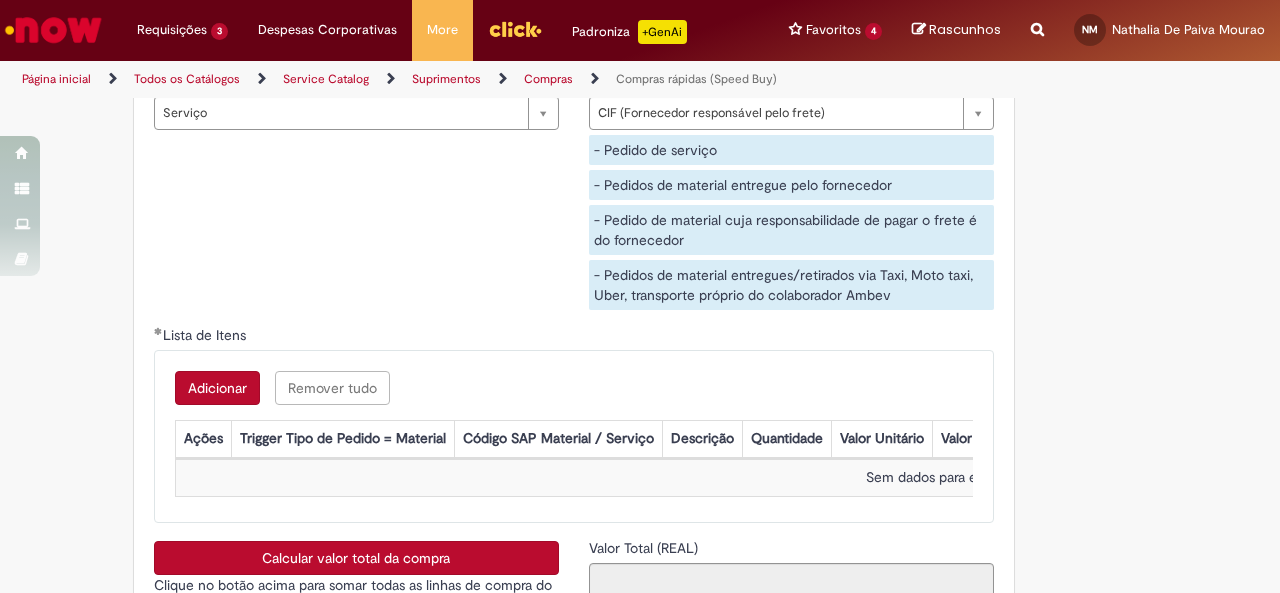 click on "Adicionar" at bounding box center (217, 388) 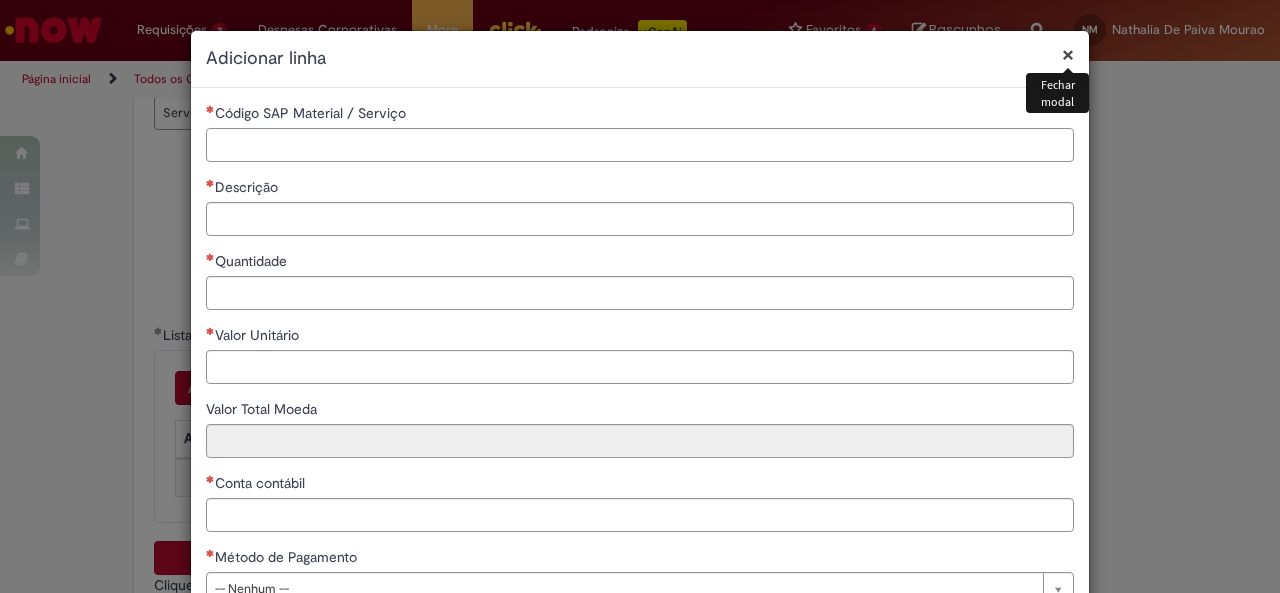 click on "Código SAP Material / Serviço" at bounding box center (640, 145) 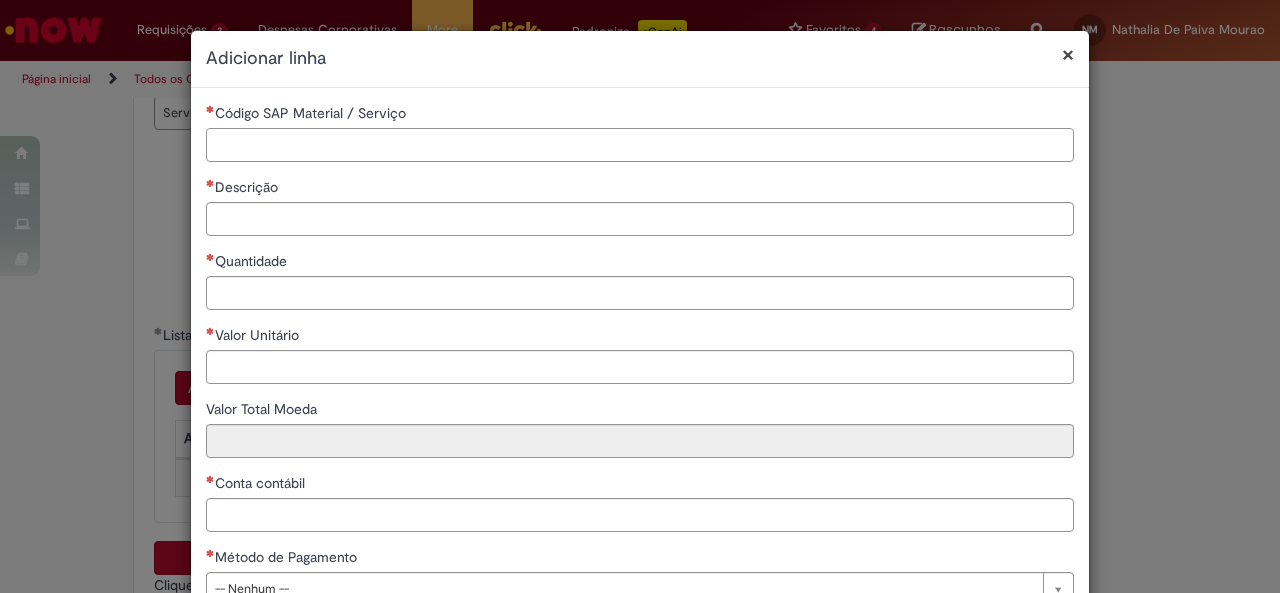 paste on "*******" 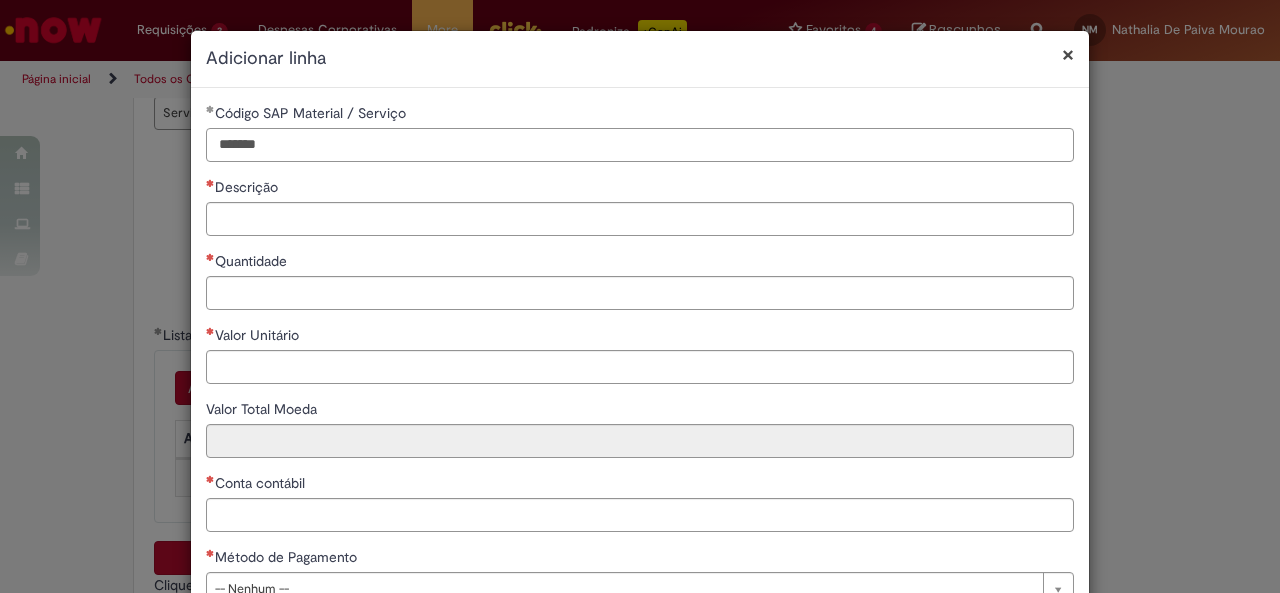 type on "*******" 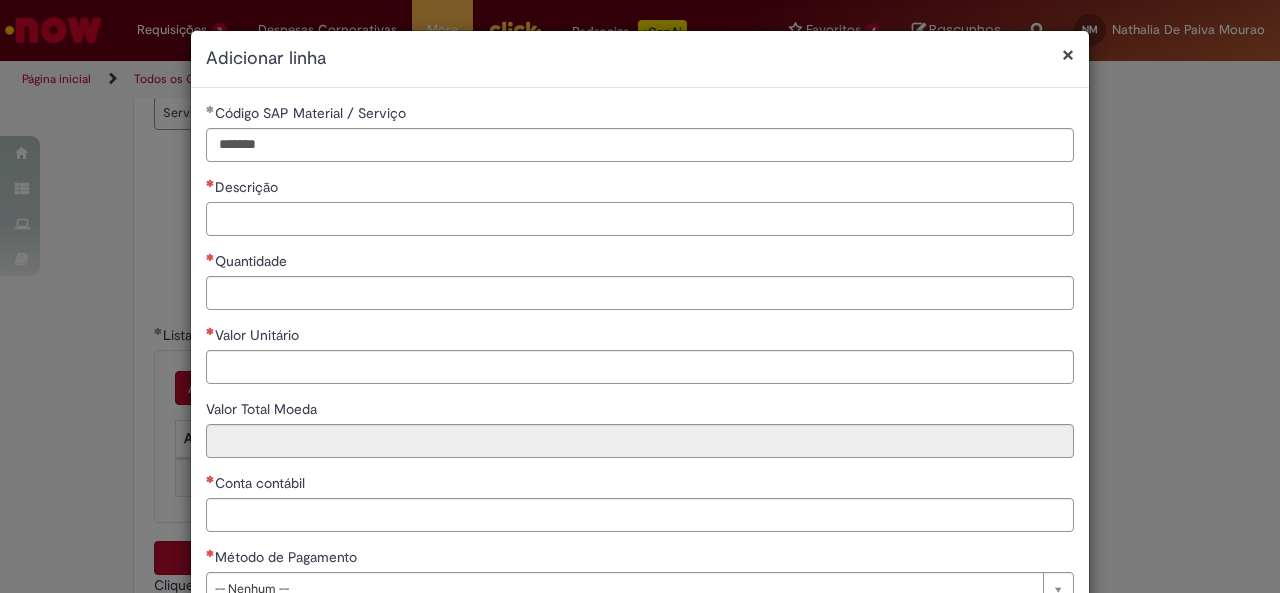 click on "Descrição" at bounding box center (640, 219) 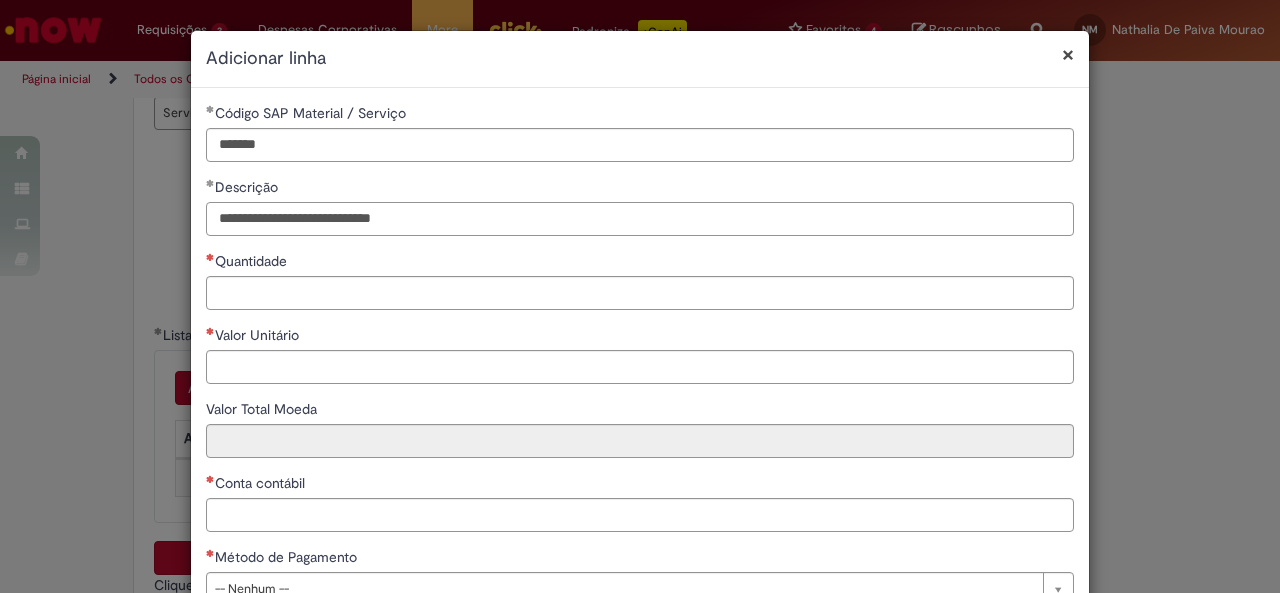 type on "**********" 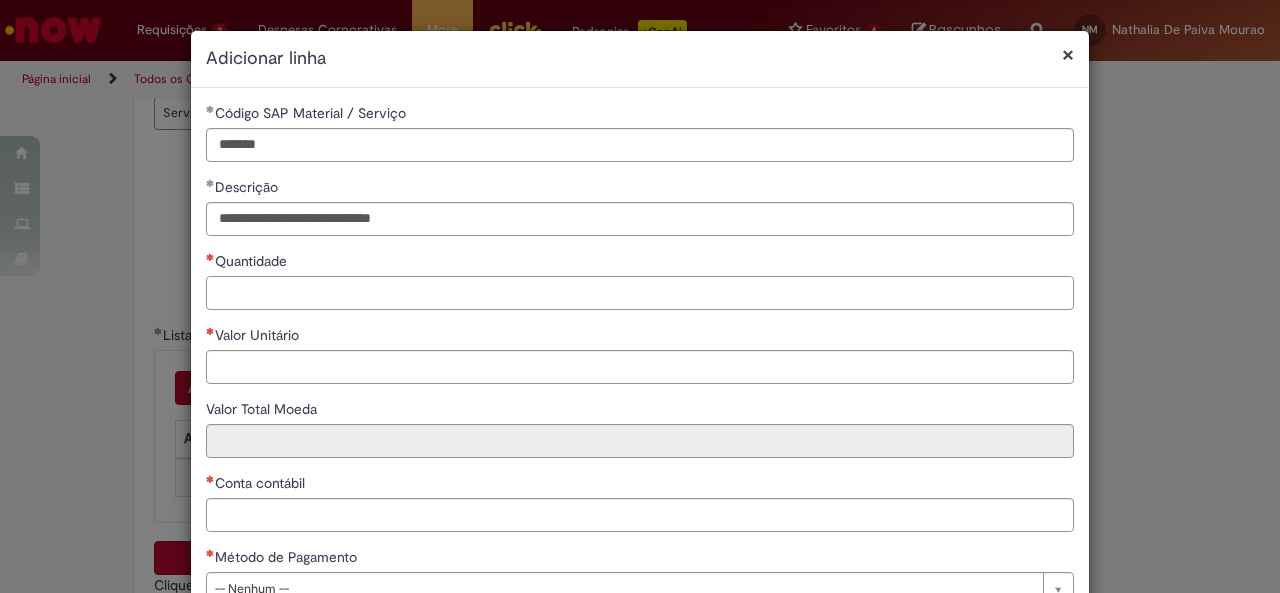 click on "Quantidade" at bounding box center [640, 293] 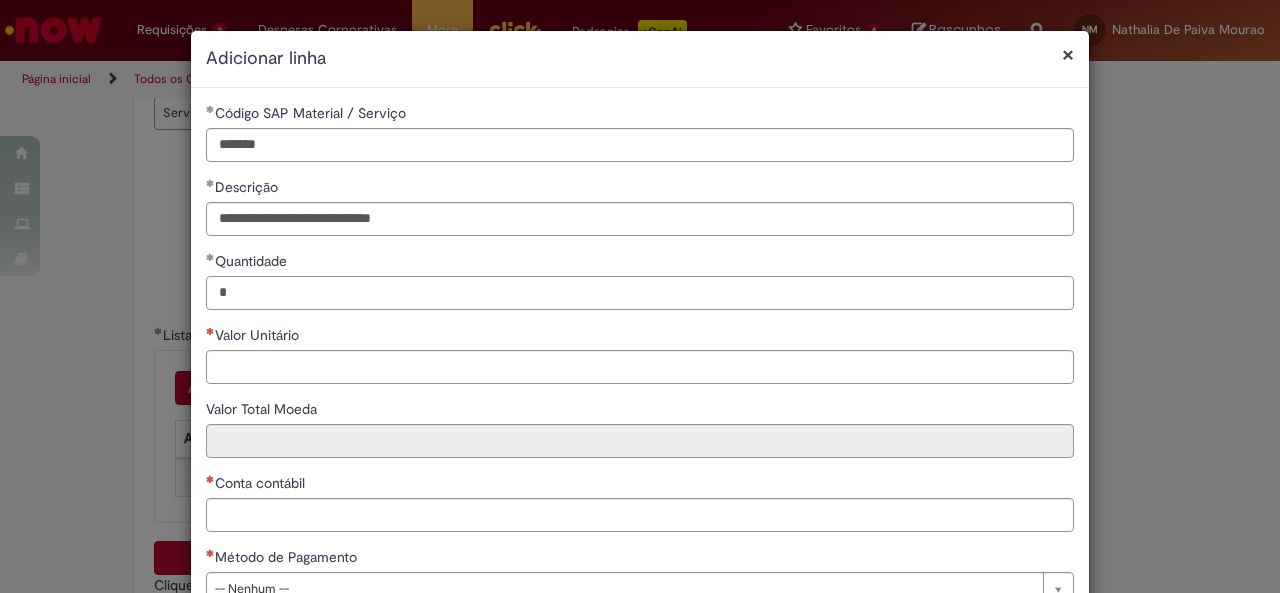 type on "*" 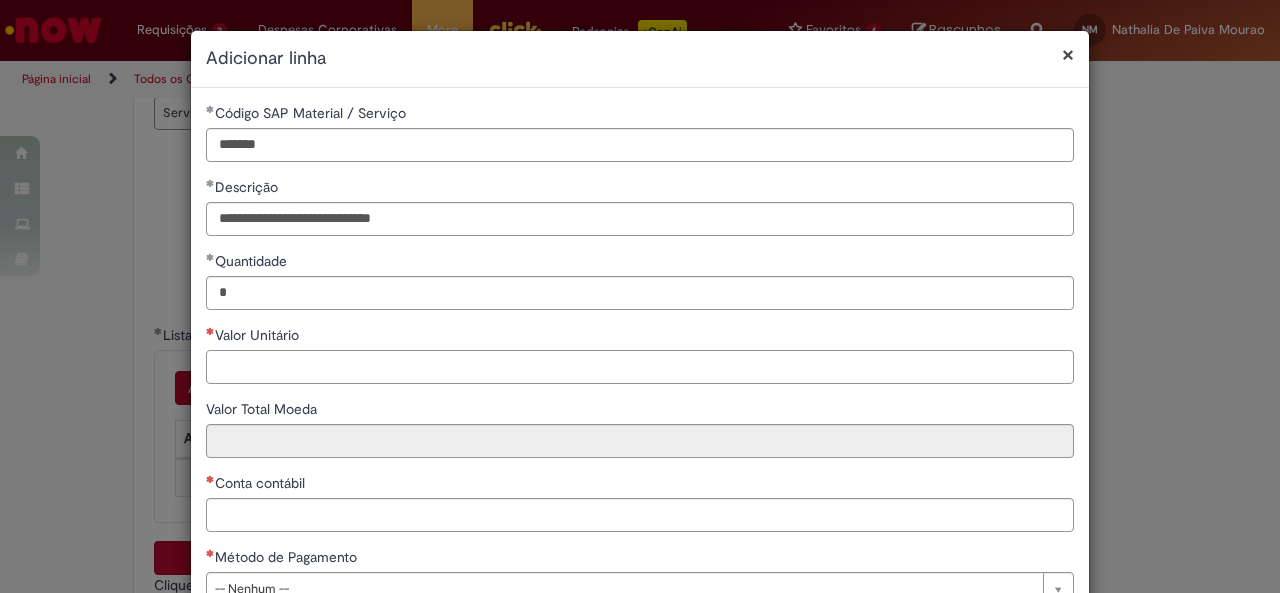 click on "Valor Unitário" at bounding box center (640, 367) 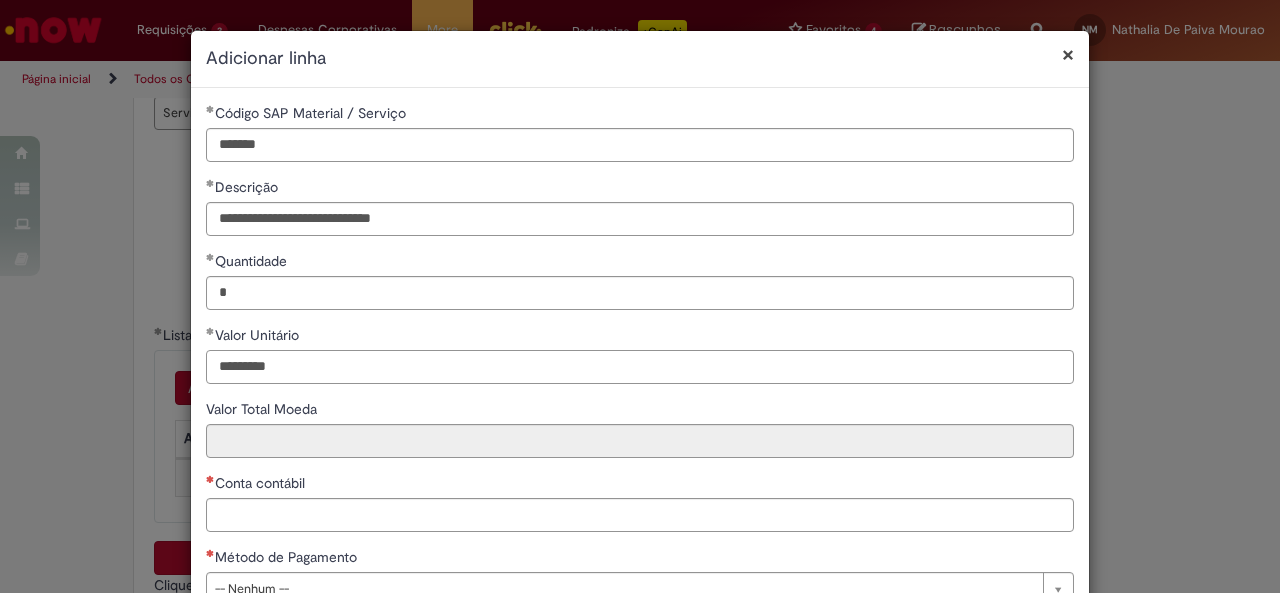 type on "********" 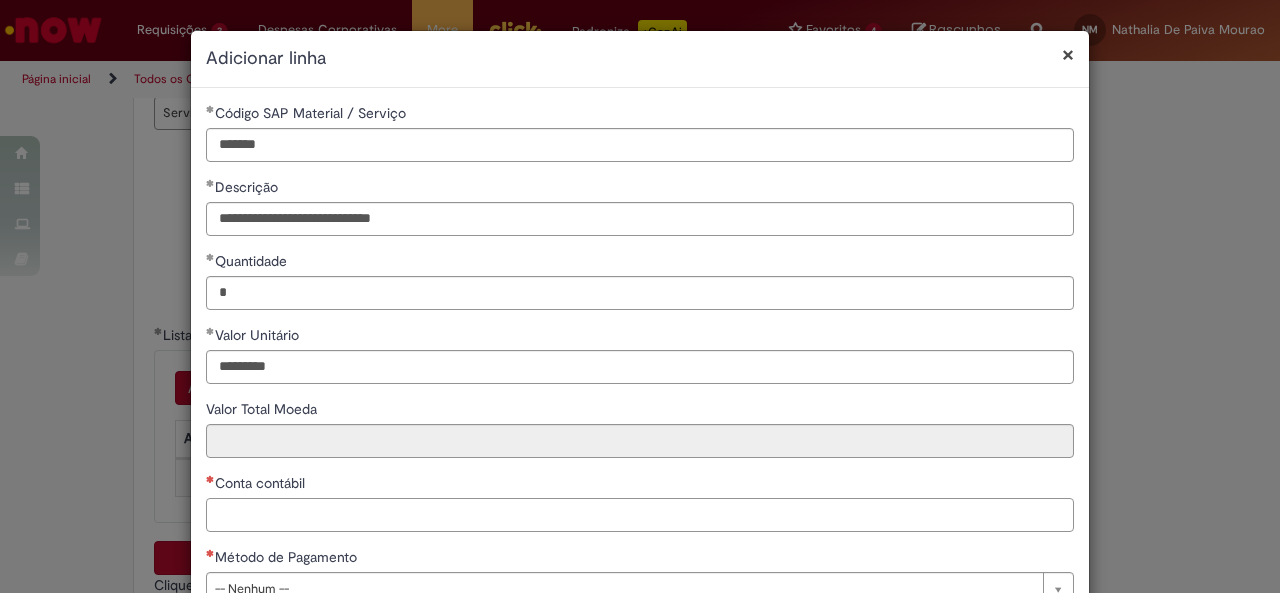type 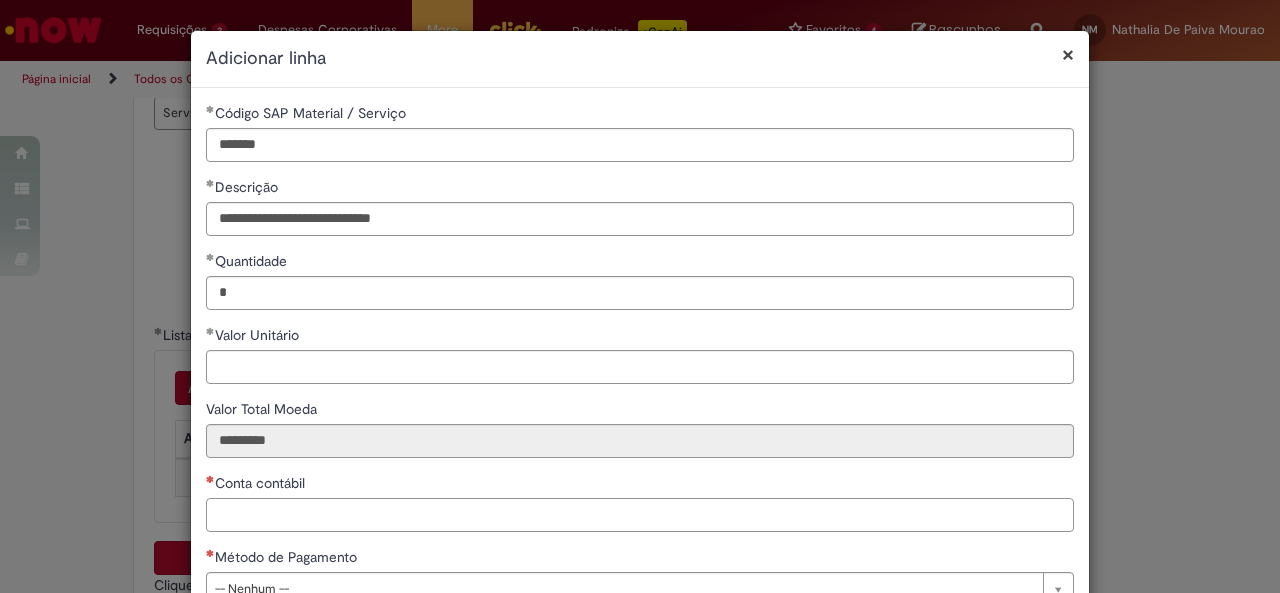 click on "Conta contábil" at bounding box center (640, 502) 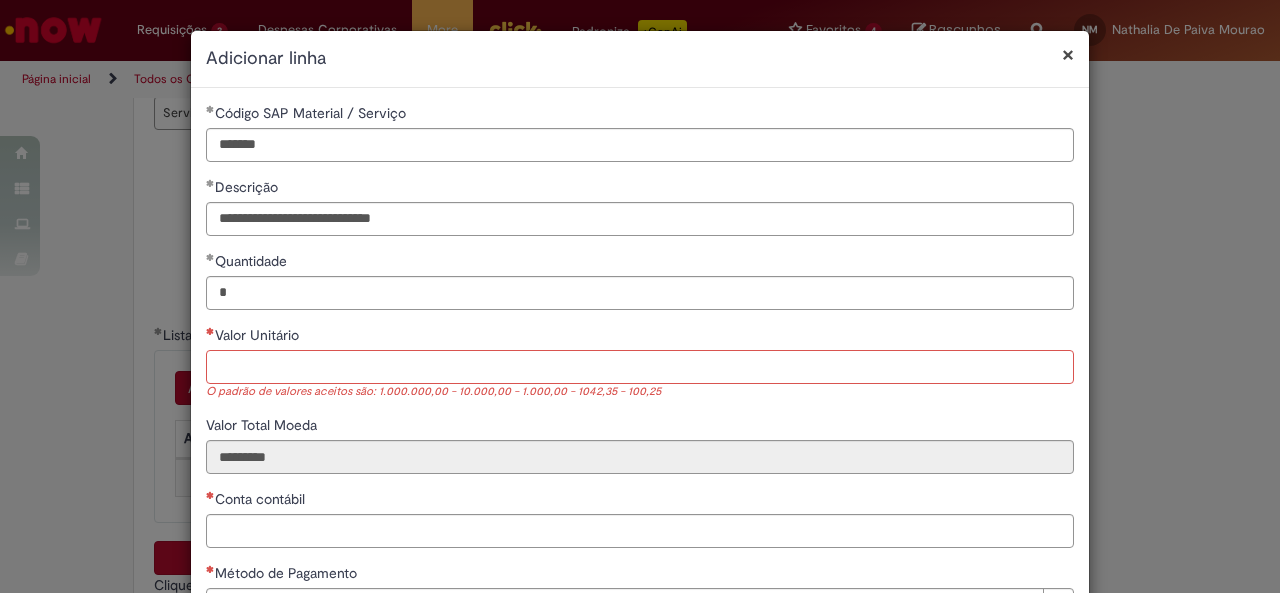 click on "Valor Unitário" at bounding box center (640, 367) 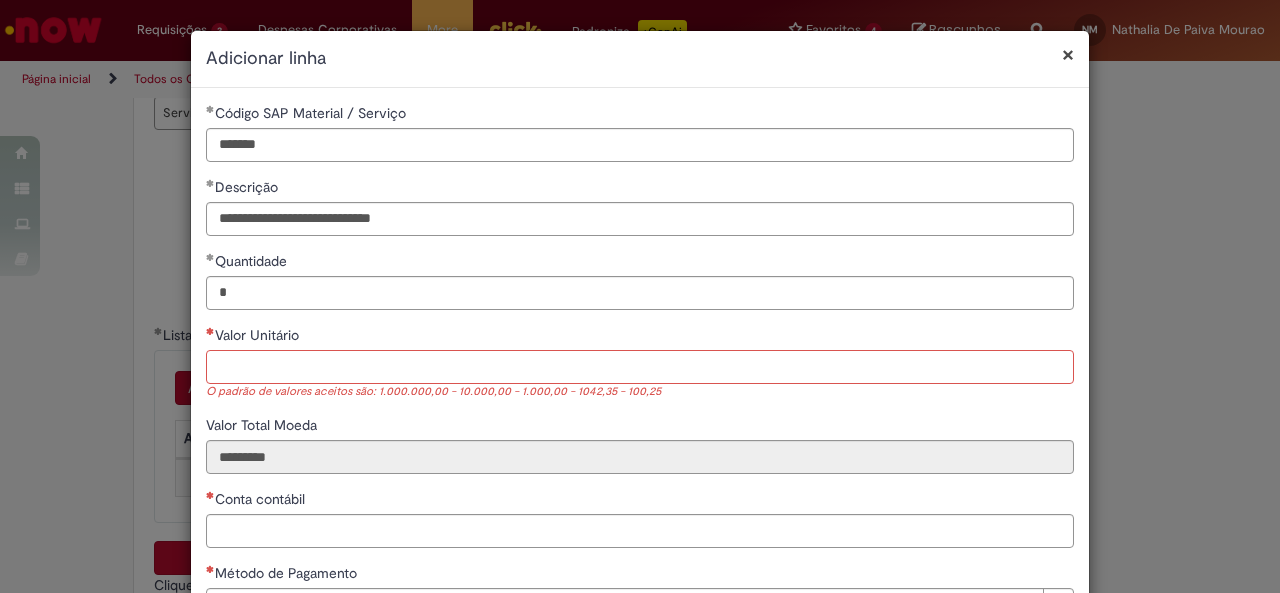 paste on "********" 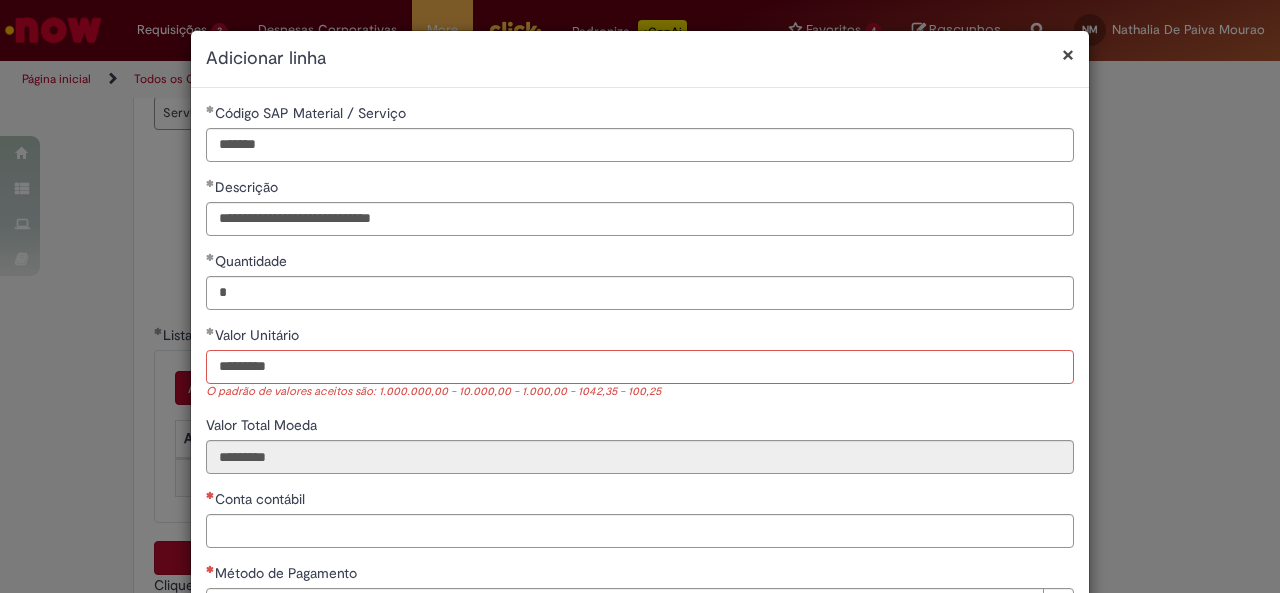 click on "********" at bounding box center (640, 367) 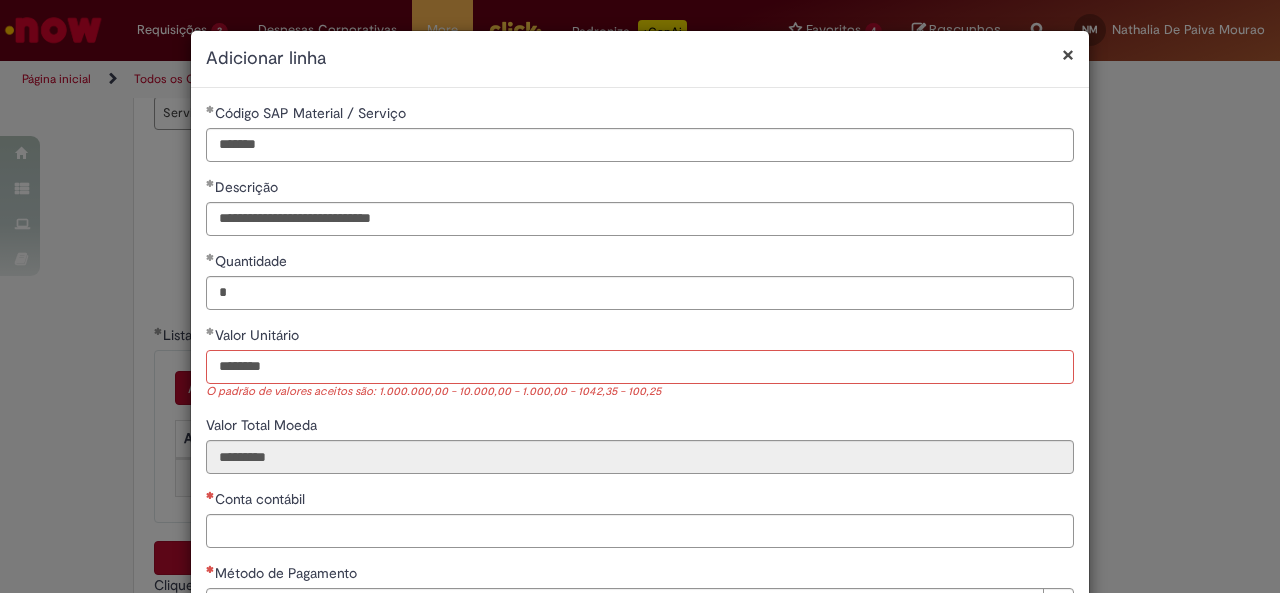 type on "*******" 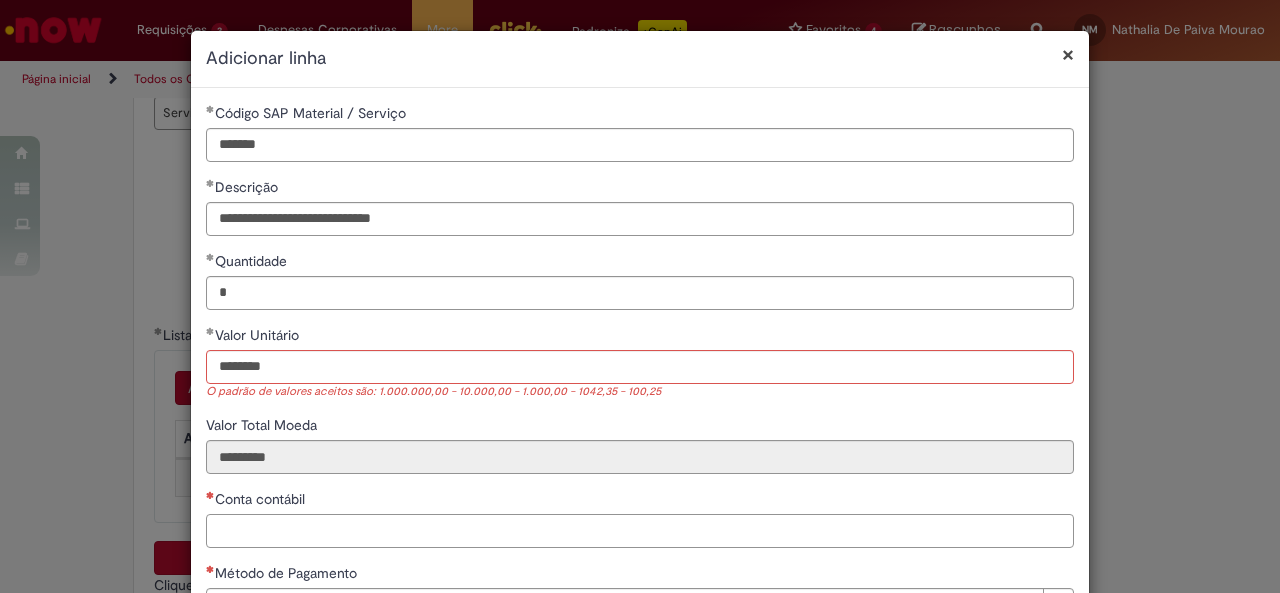 type 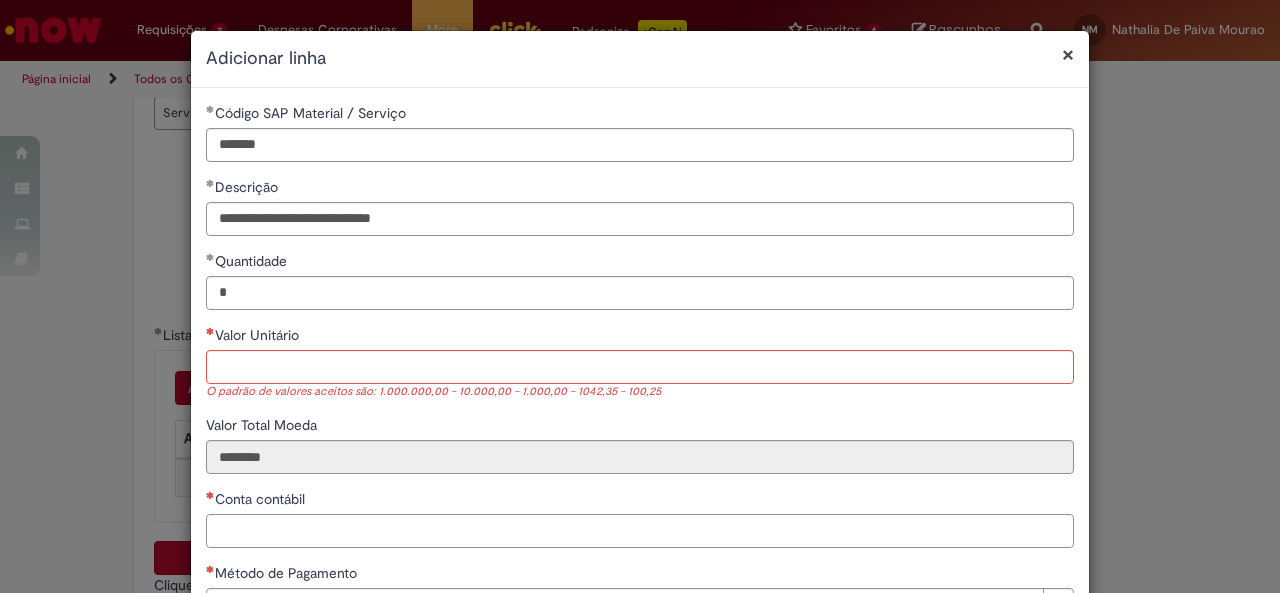 click on "Conta contábil" at bounding box center [640, 531] 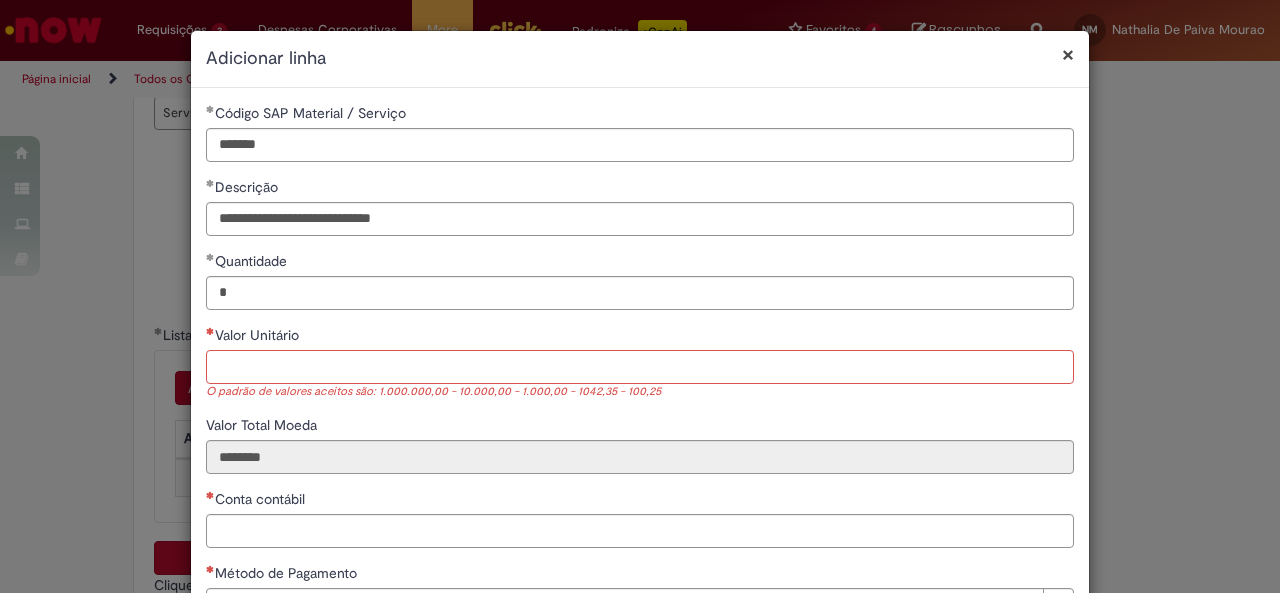 click on "Valor Unitário" at bounding box center (640, 367) 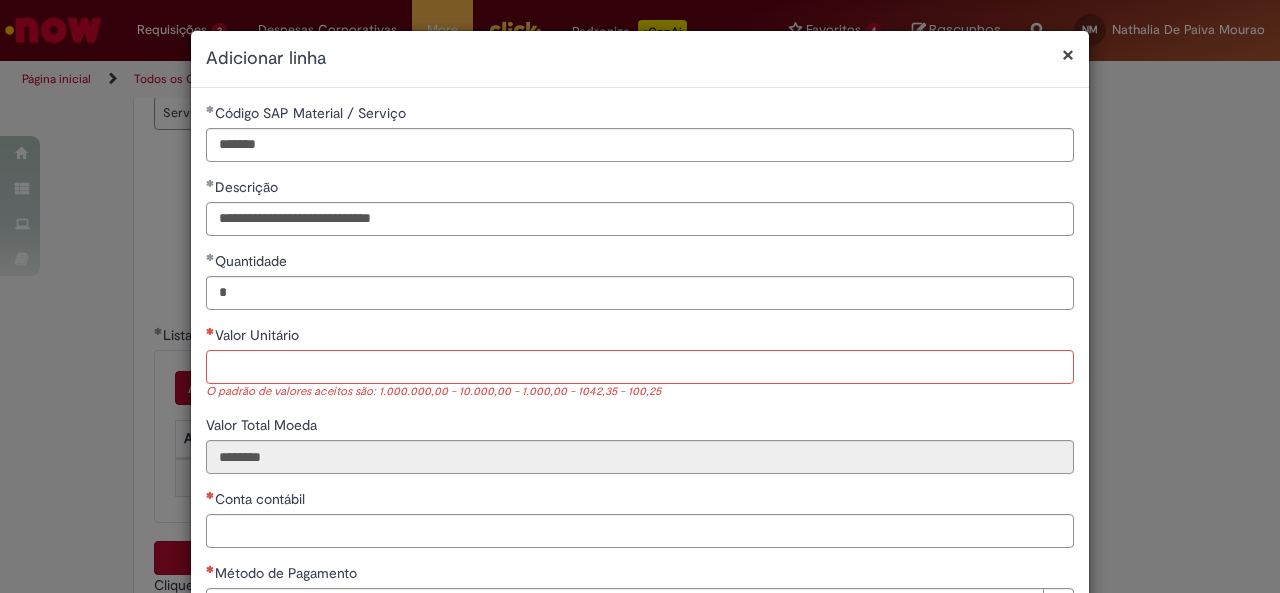 click on "Valor Unitário" at bounding box center (640, 367) 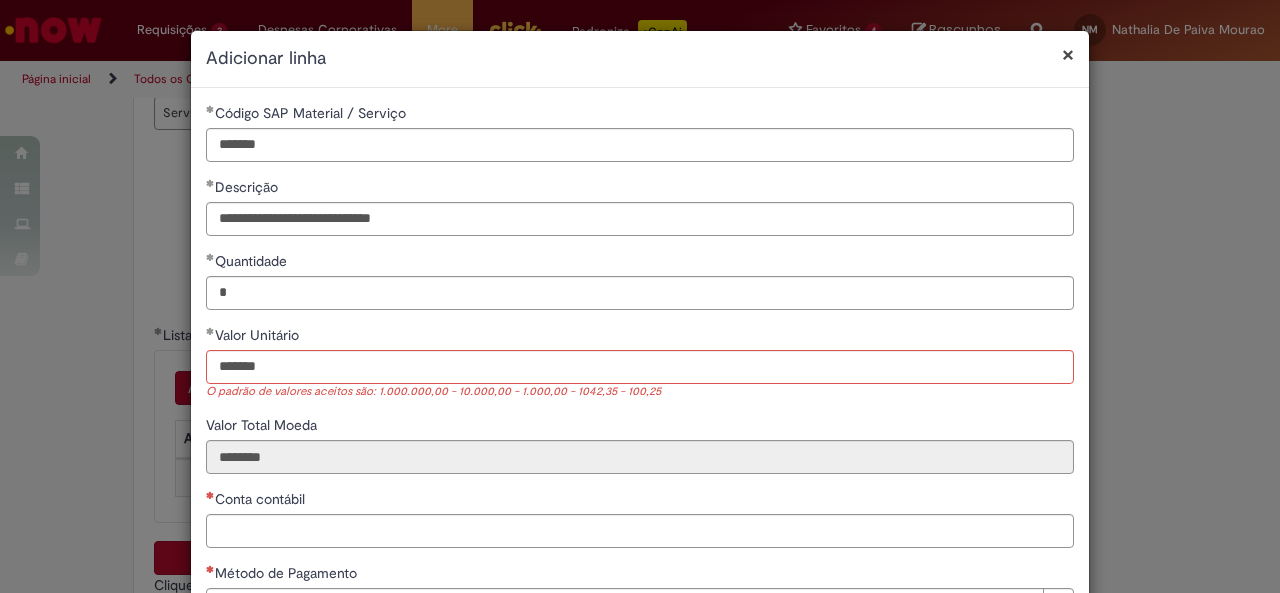 type on "********" 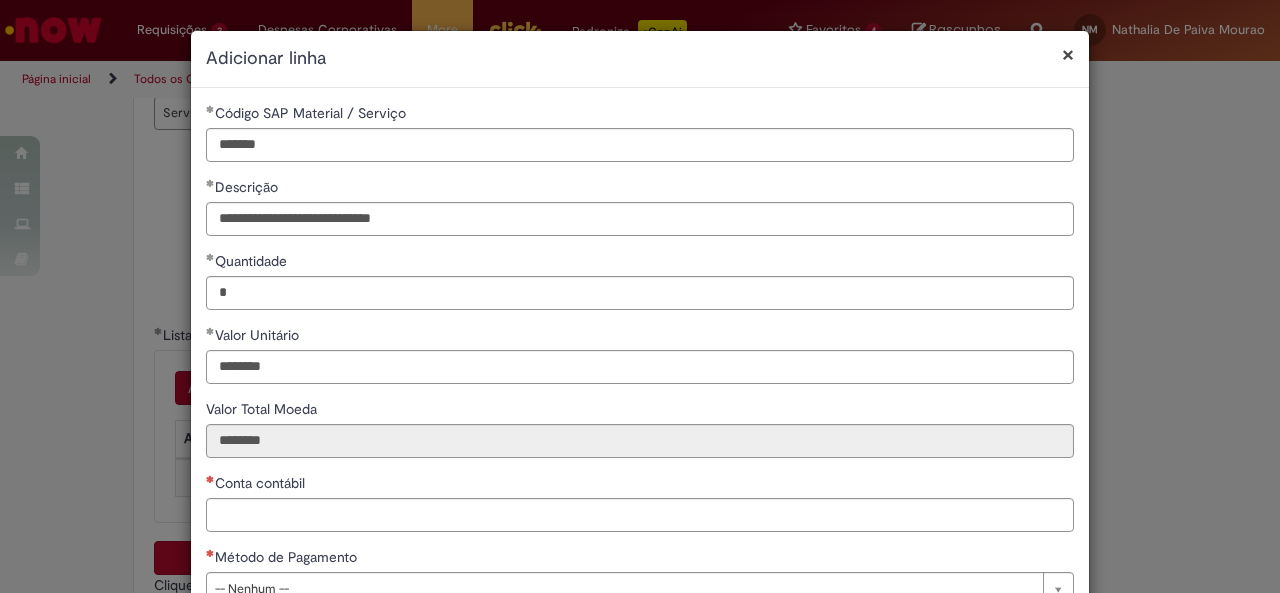click on "Conta contábil" at bounding box center (640, 502) 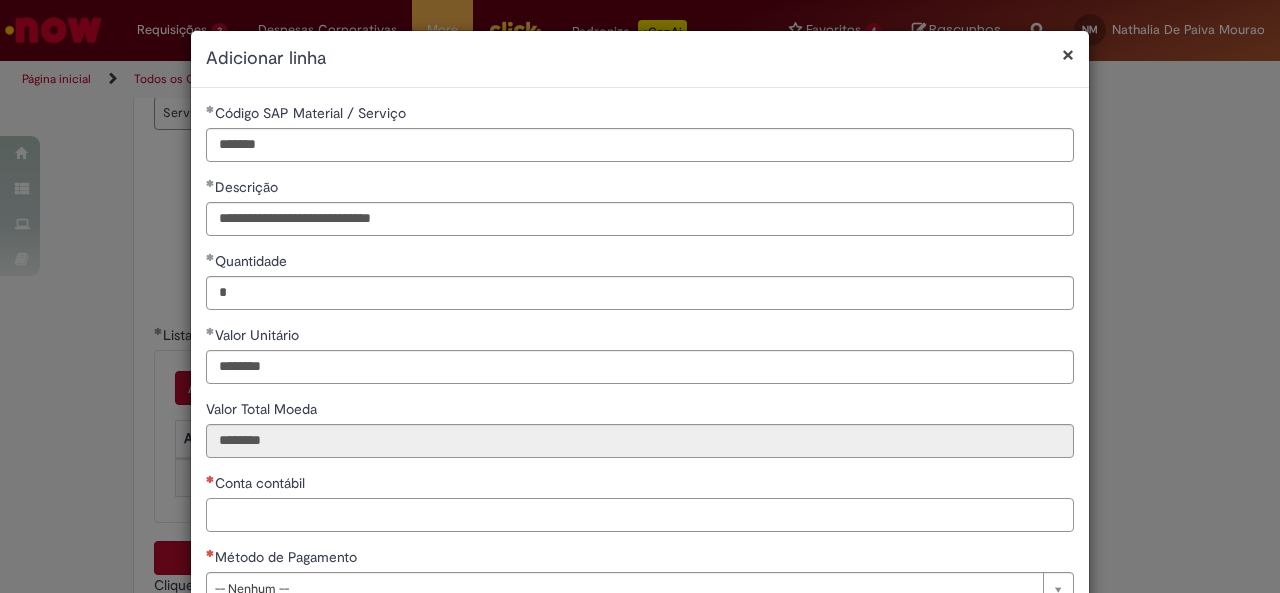 click on "Conta contábil" at bounding box center (640, 515) 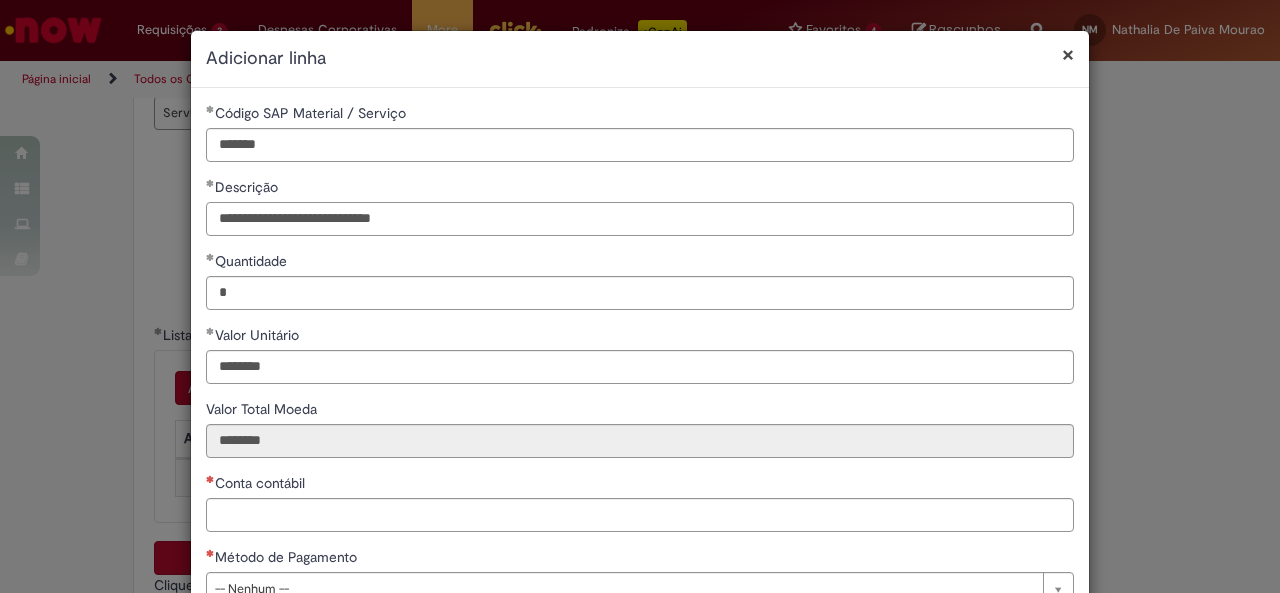 click on "**********" at bounding box center (640, 219) 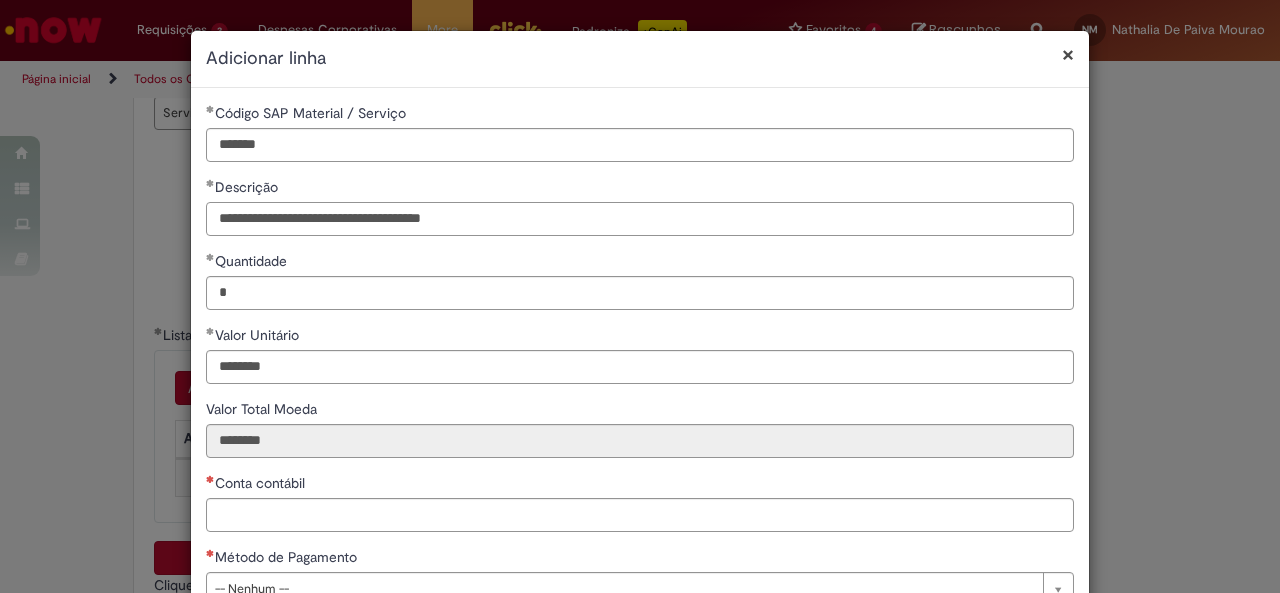 drag, startPoint x: 264, startPoint y: 215, endPoint x: 154, endPoint y: 226, distance: 110.54863 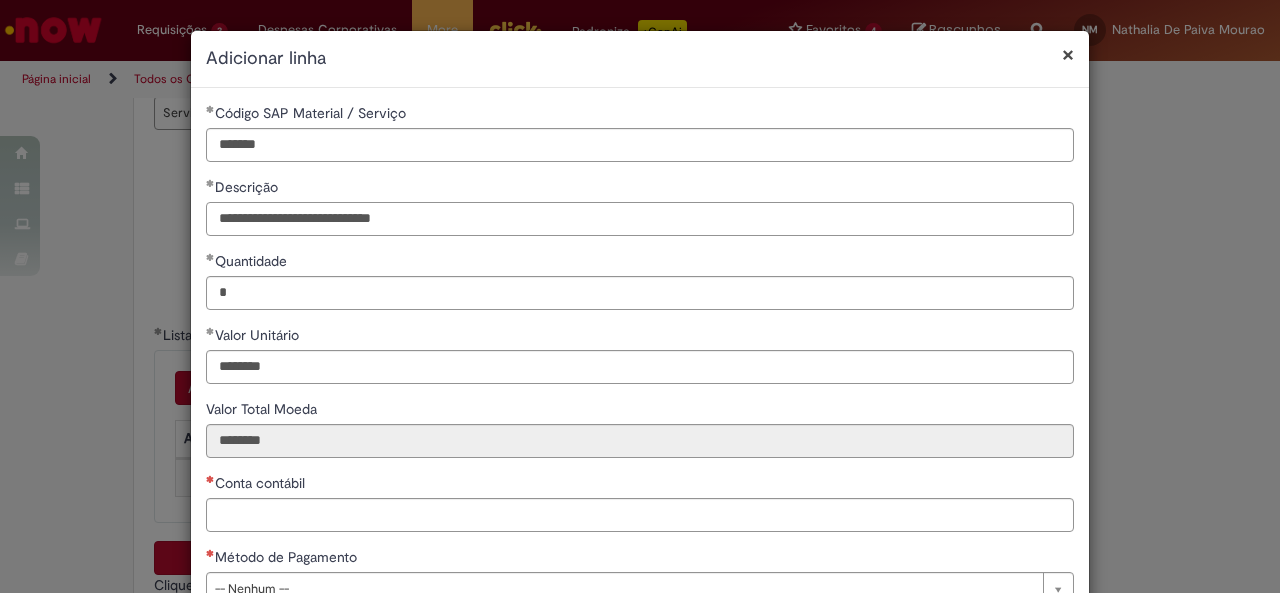 click on "**********" at bounding box center [640, 219] 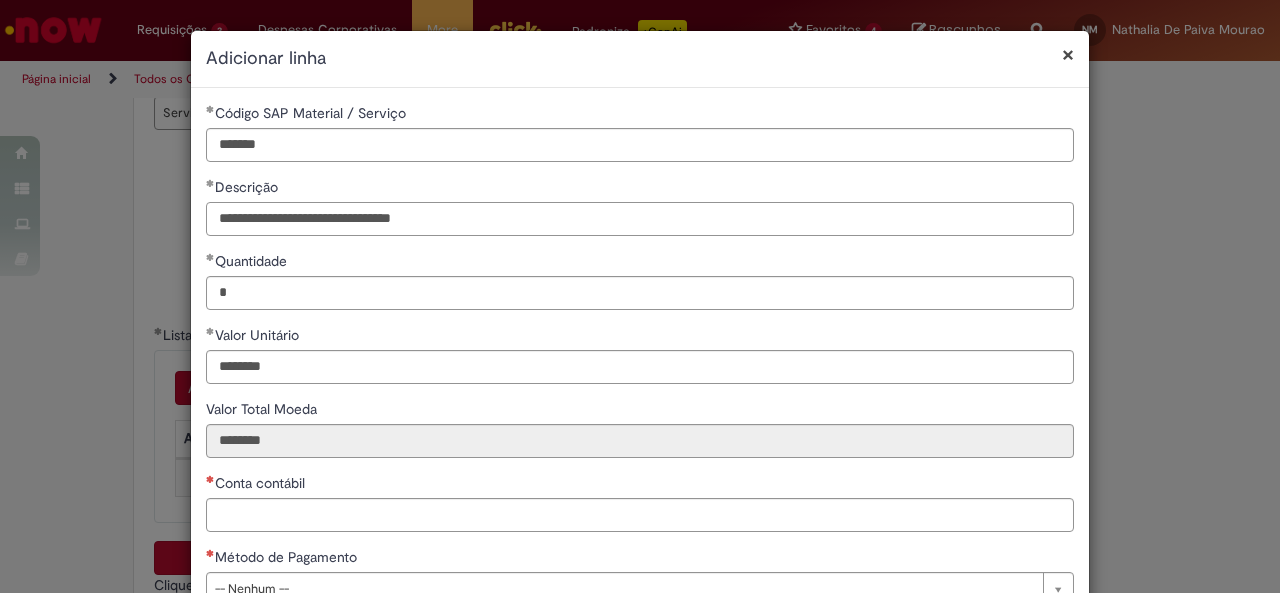 drag, startPoint x: 442, startPoint y: 216, endPoint x: 346, endPoint y: 226, distance: 96.519424 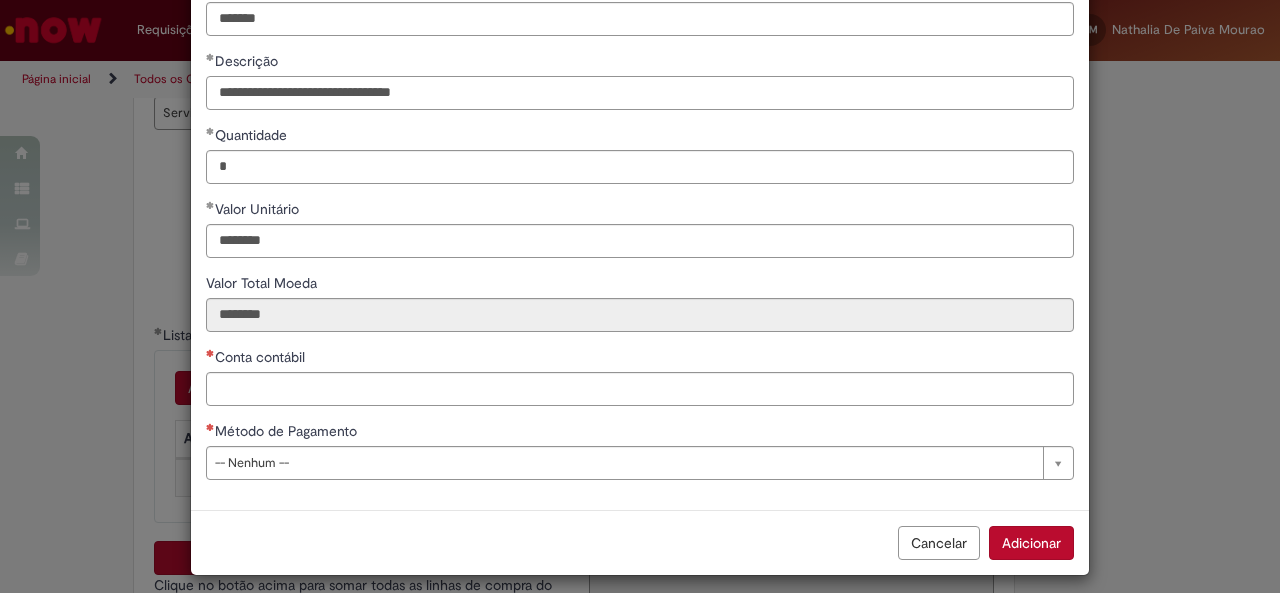 type on "**********" 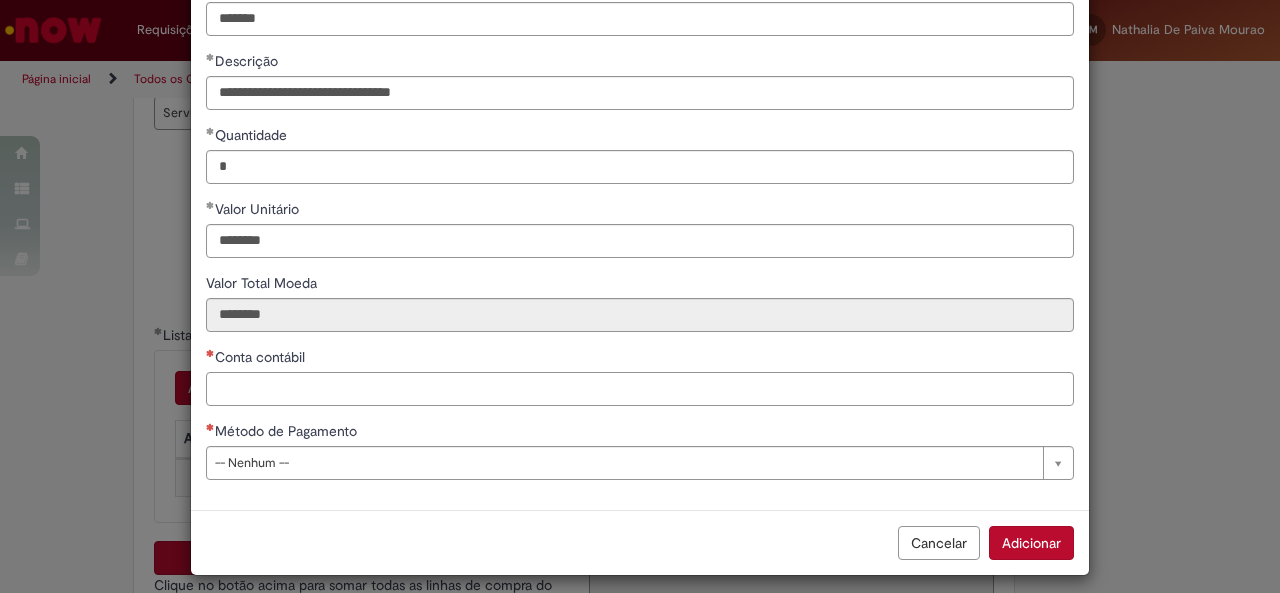 click on "Conta contábil" at bounding box center (640, 389) 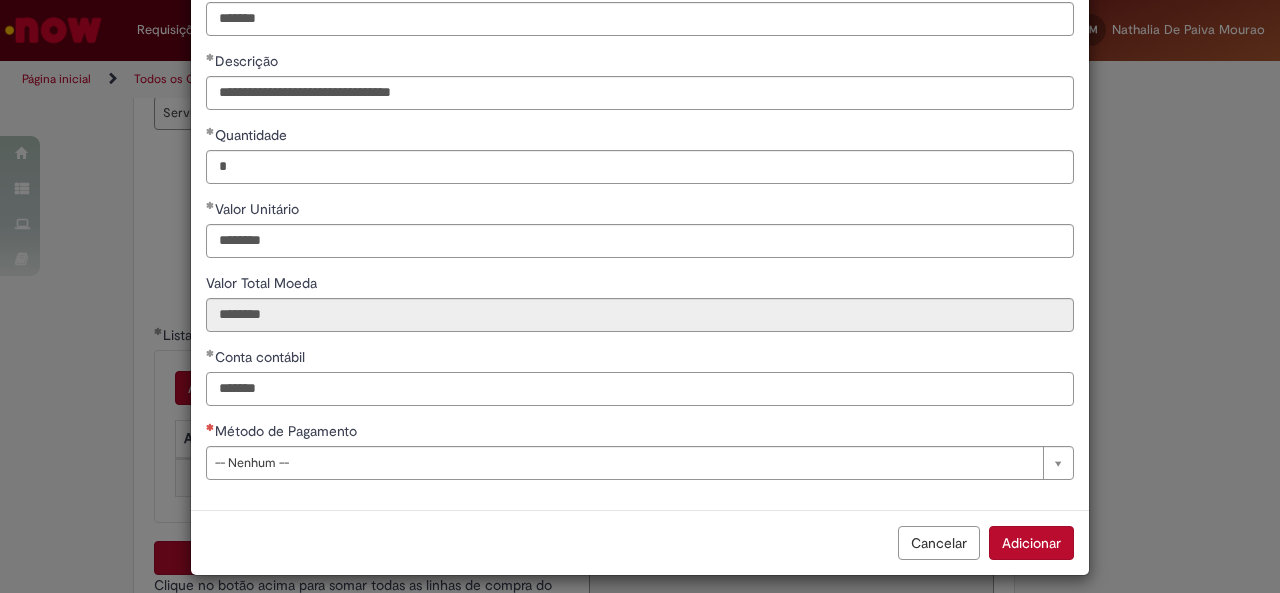 type on "*******" 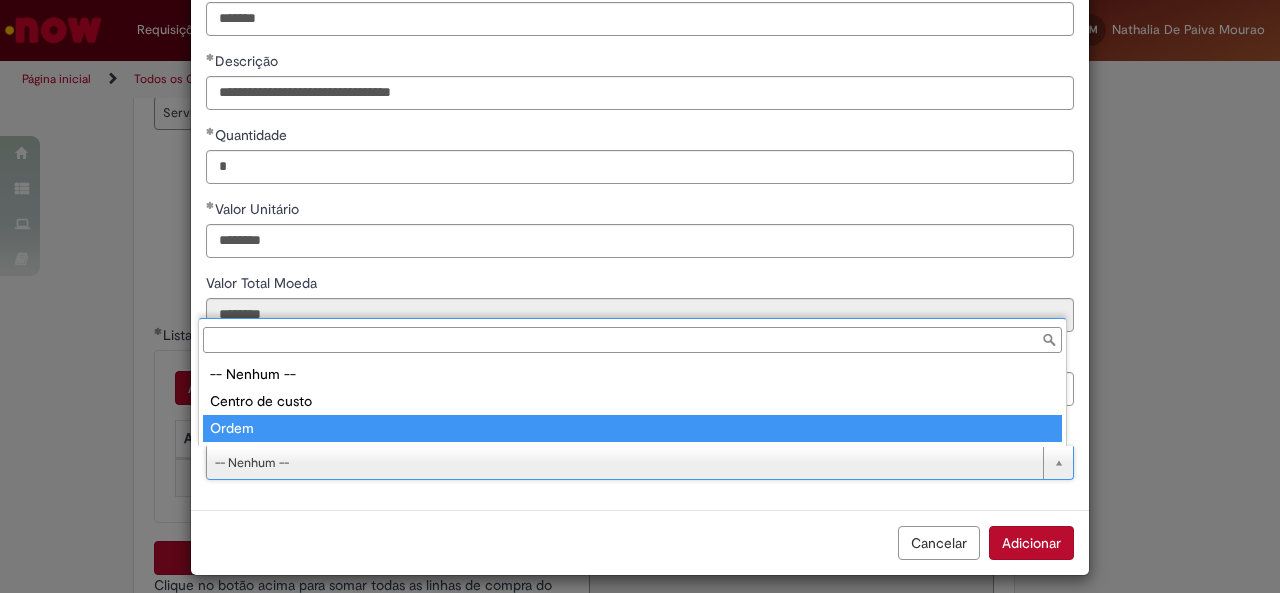 type on "*****" 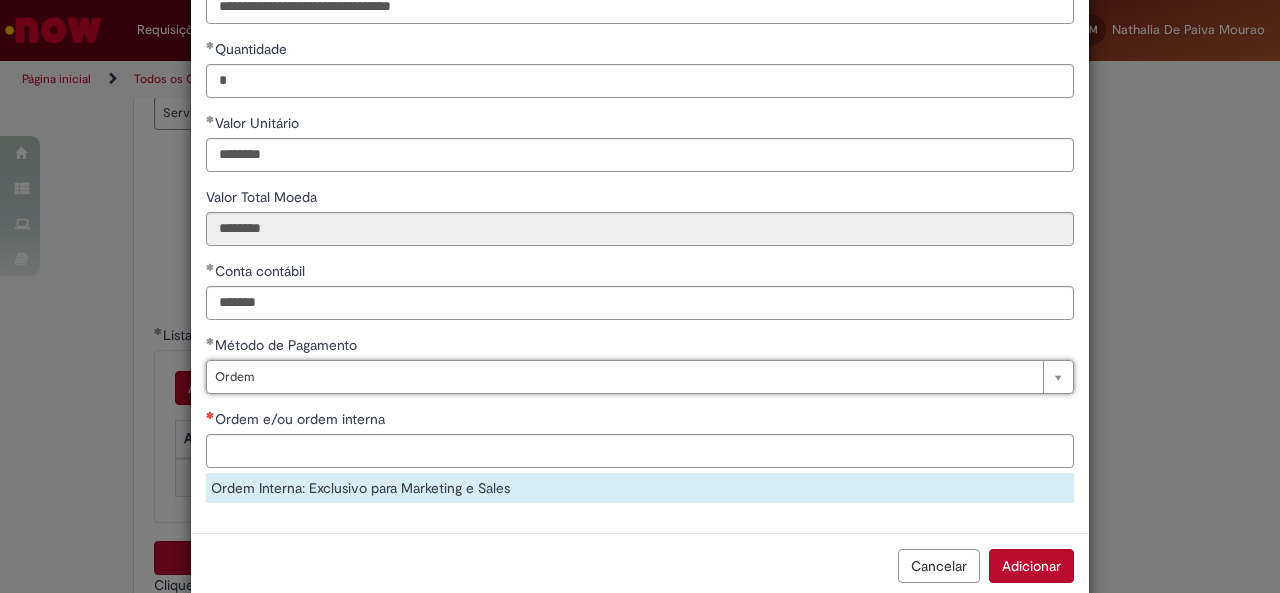 scroll, scrollTop: 219, scrollLeft: 0, axis: vertical 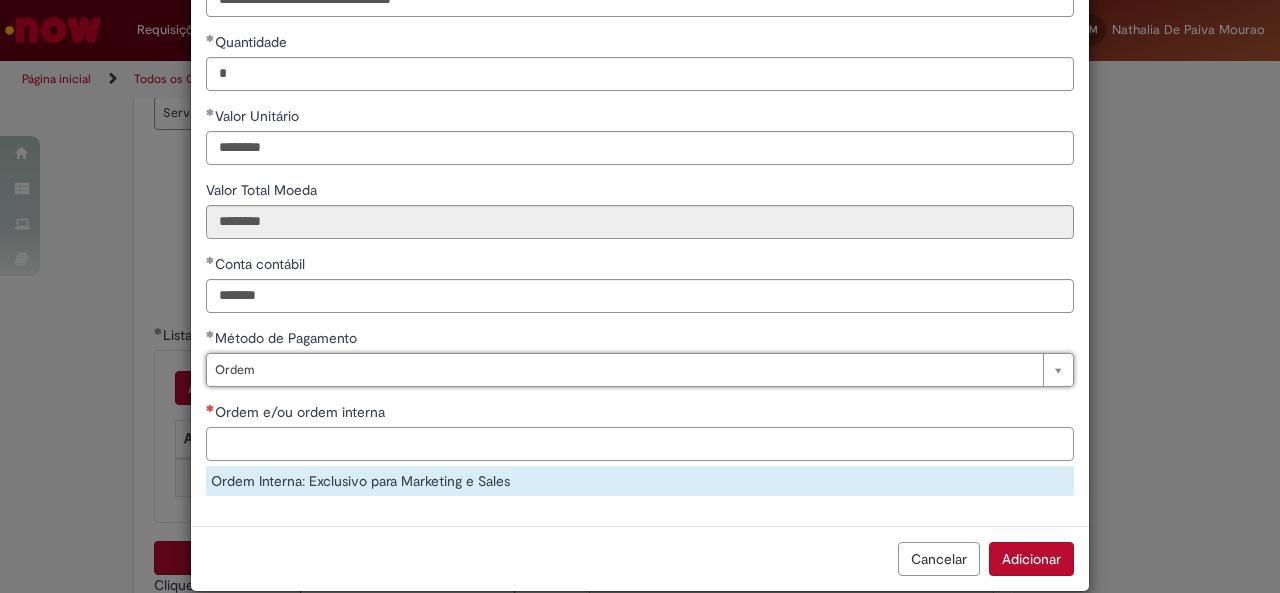 click on "Ordem e/ou ordem interna" at bounding box center [640, 444] 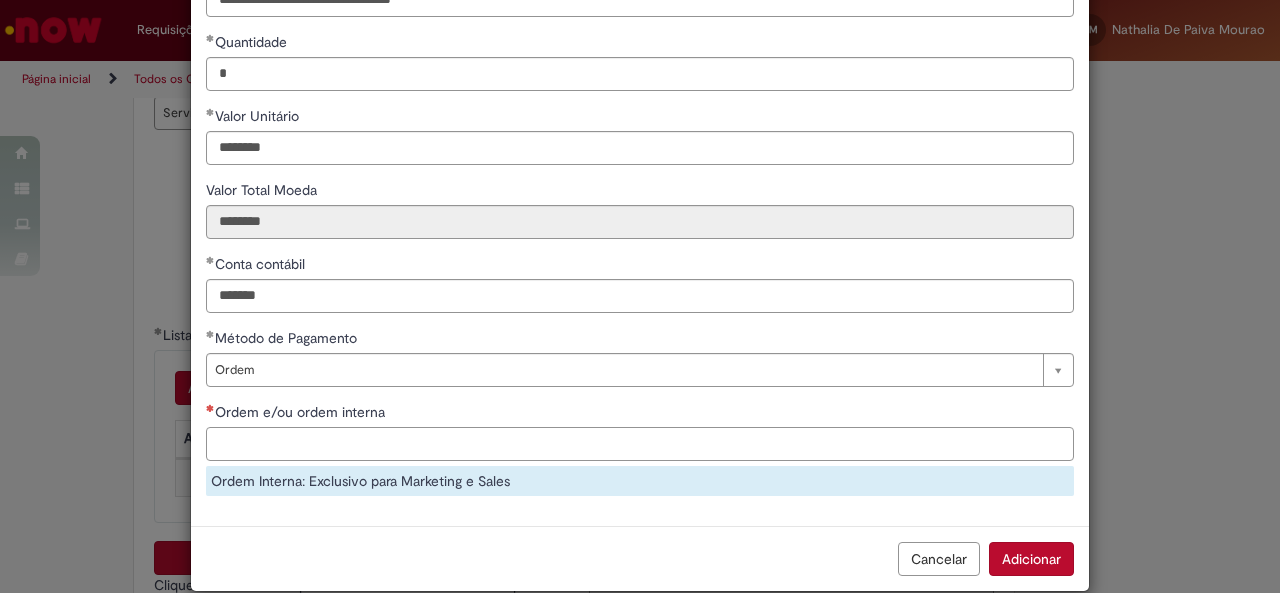 paste on "**********" 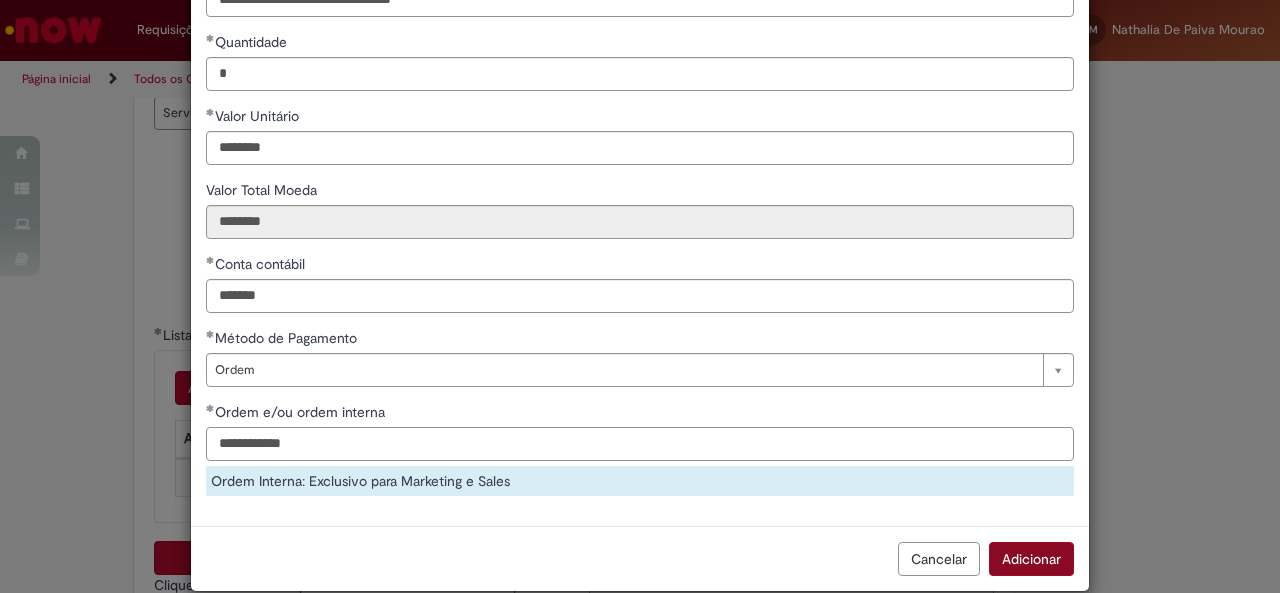 type on "**********" 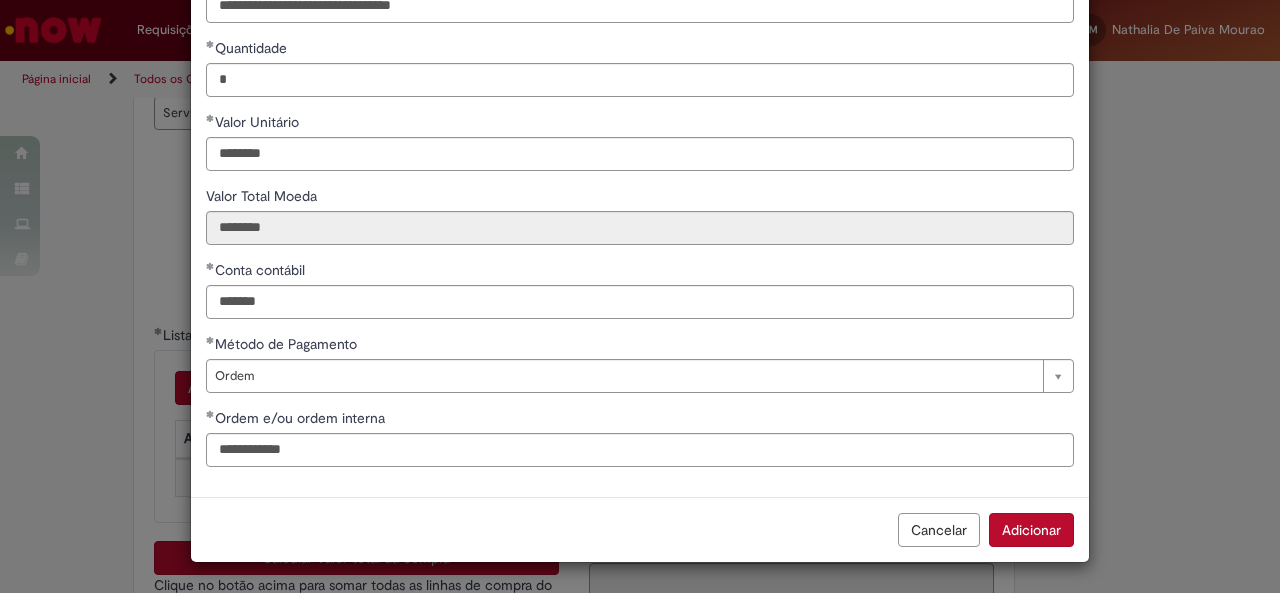 scroll, scrollTop: 210, scrollLeft: 0, axis: vertical 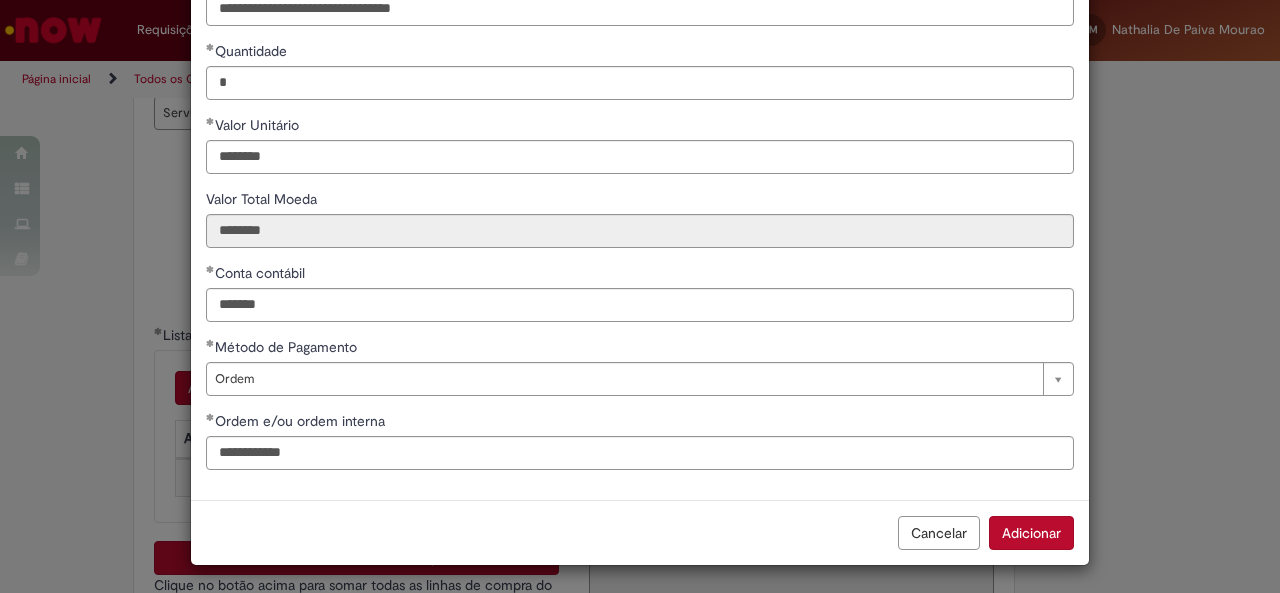 click on "Adicionar" at bounding box center (1031, 533) 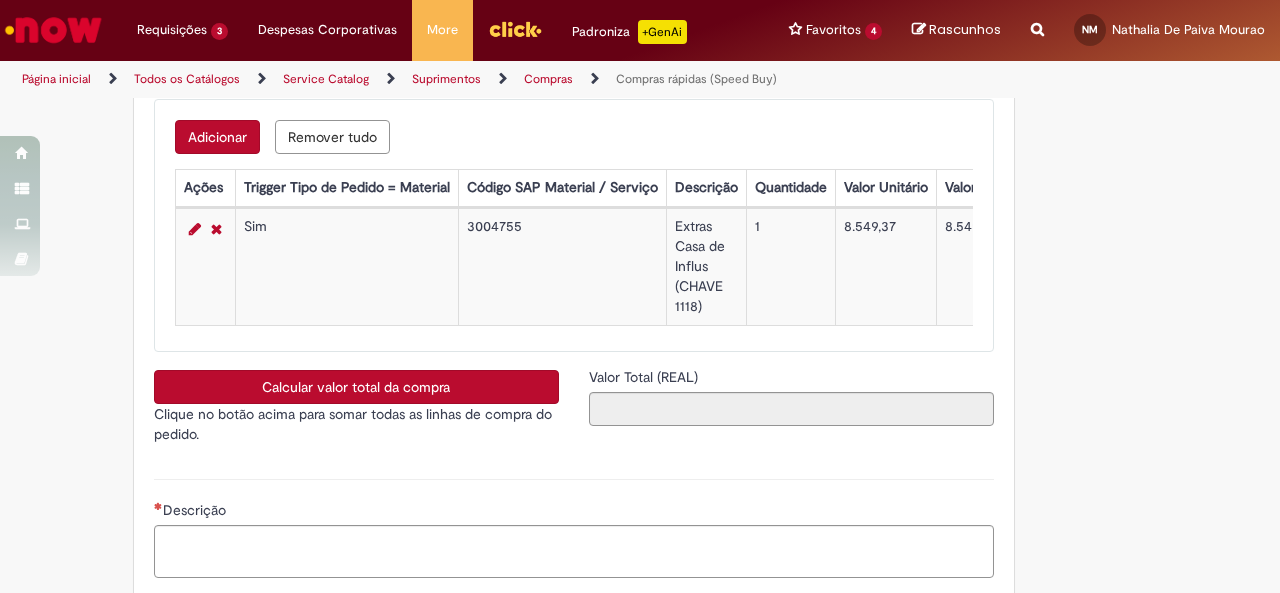 scroll, scrollTop: 3913, scrollLeft: 0, axis: vertical 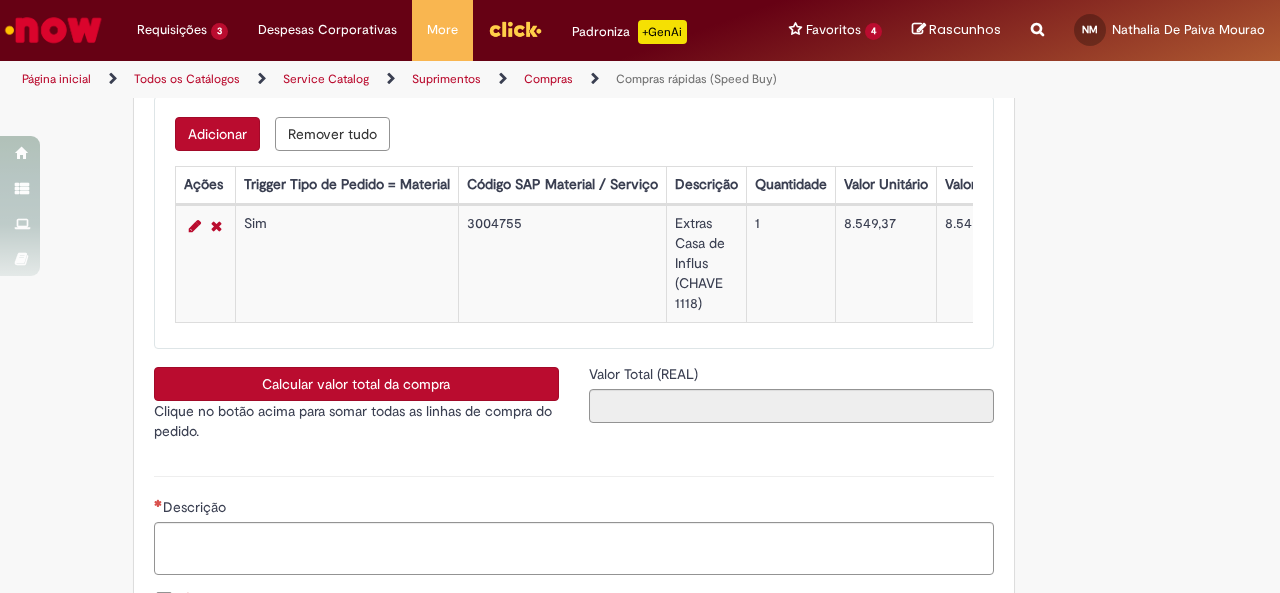 click on "Calcular valor total da compra" at bounding box center (356, 384) 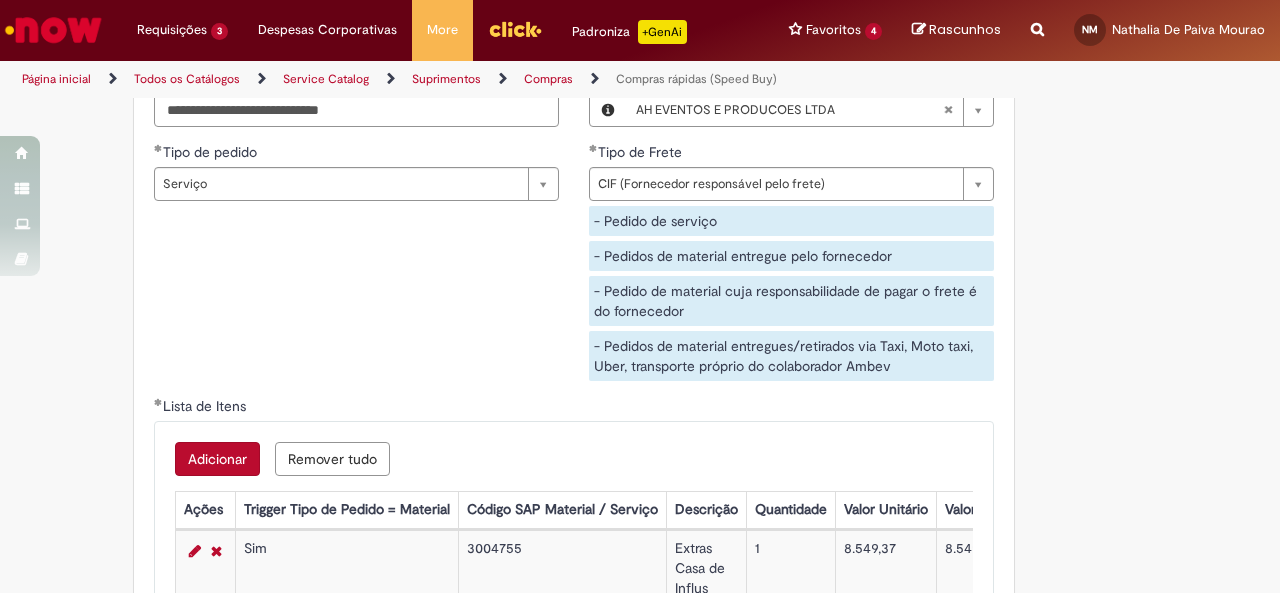 scroll, scrollTop: 3370, scrollLeft: 0, axis: vertical 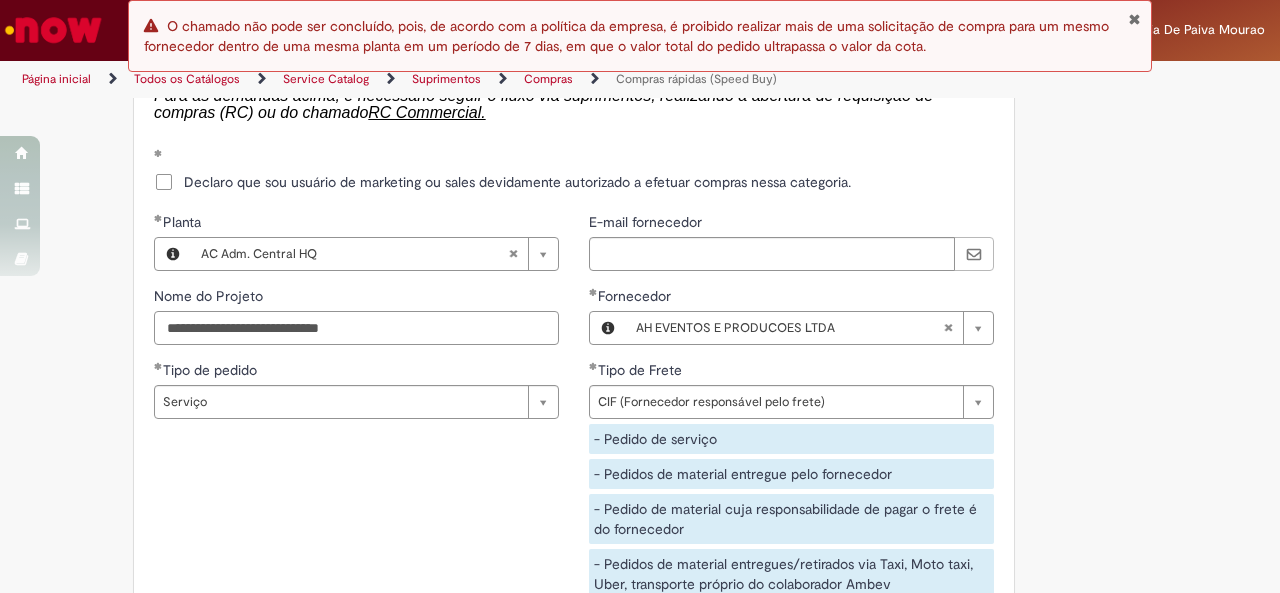 click on "**********" at bounding box center (356, 328) 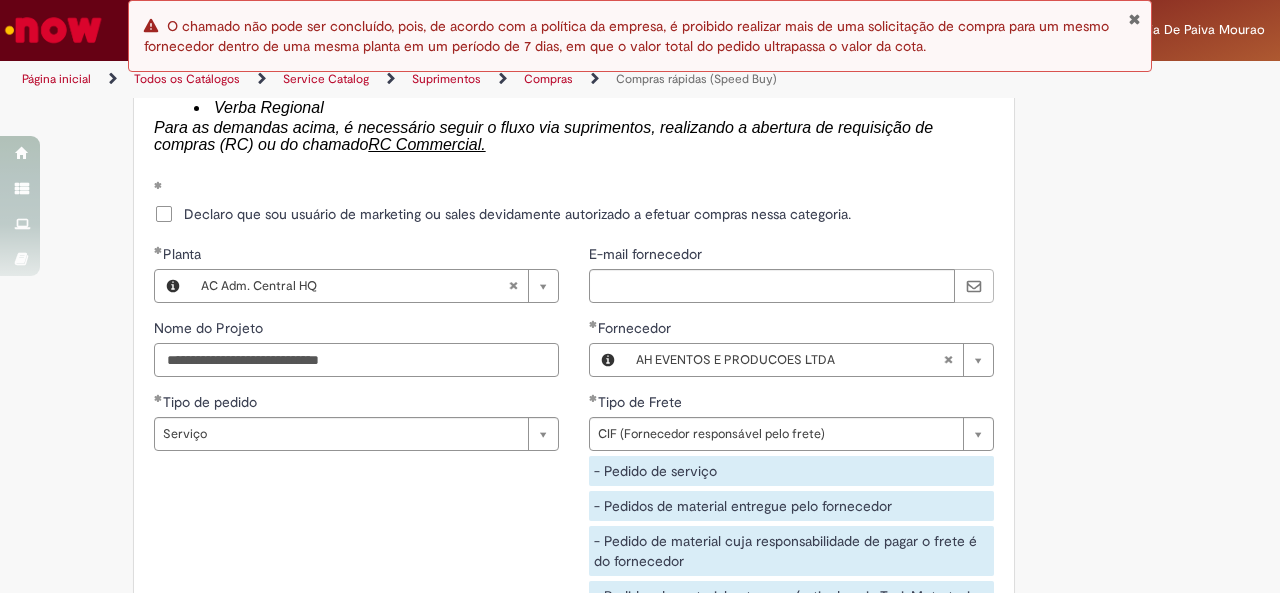scroll, scrollTop: 3340, scrollLeft: 0, axis: vertical 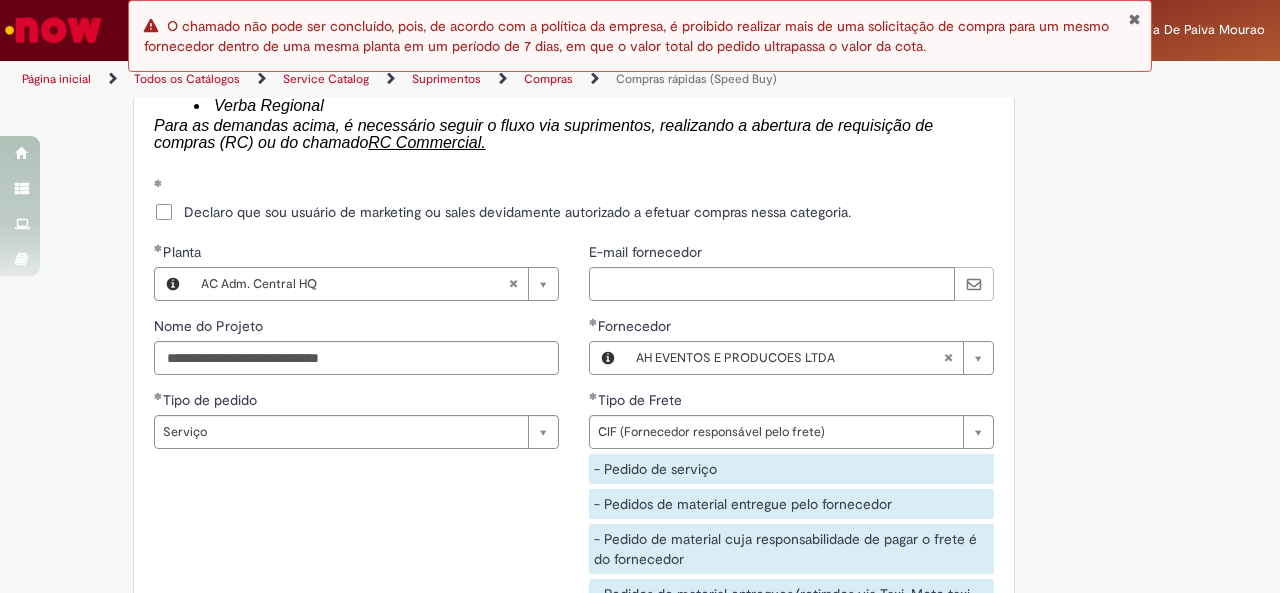 click at bounding box center (1134, 19) 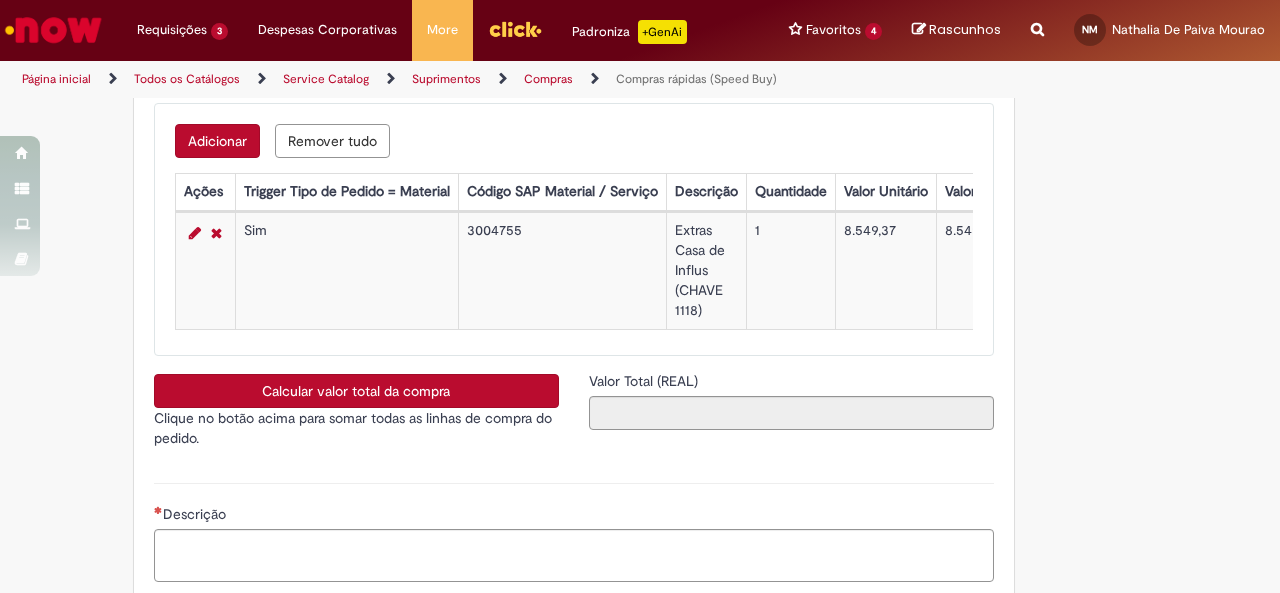 scroll, scrollTop: 3887, scrollLeft: 0, axis: vertical 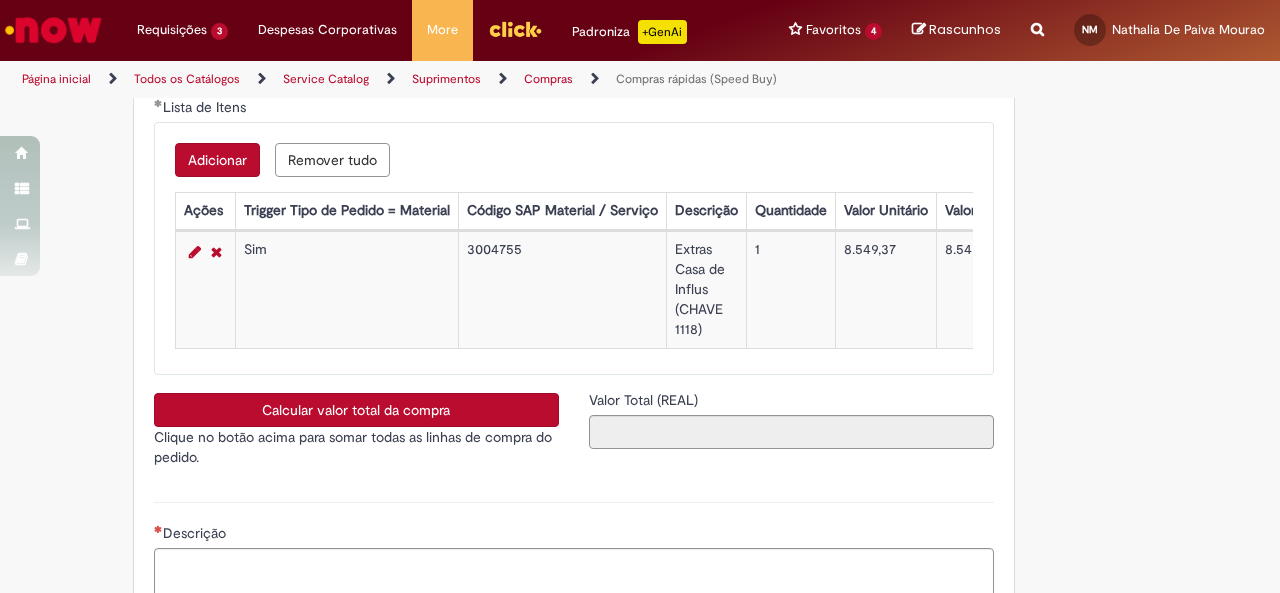 click on "Calcular valor total da compra" at bounding box center (356, 410) 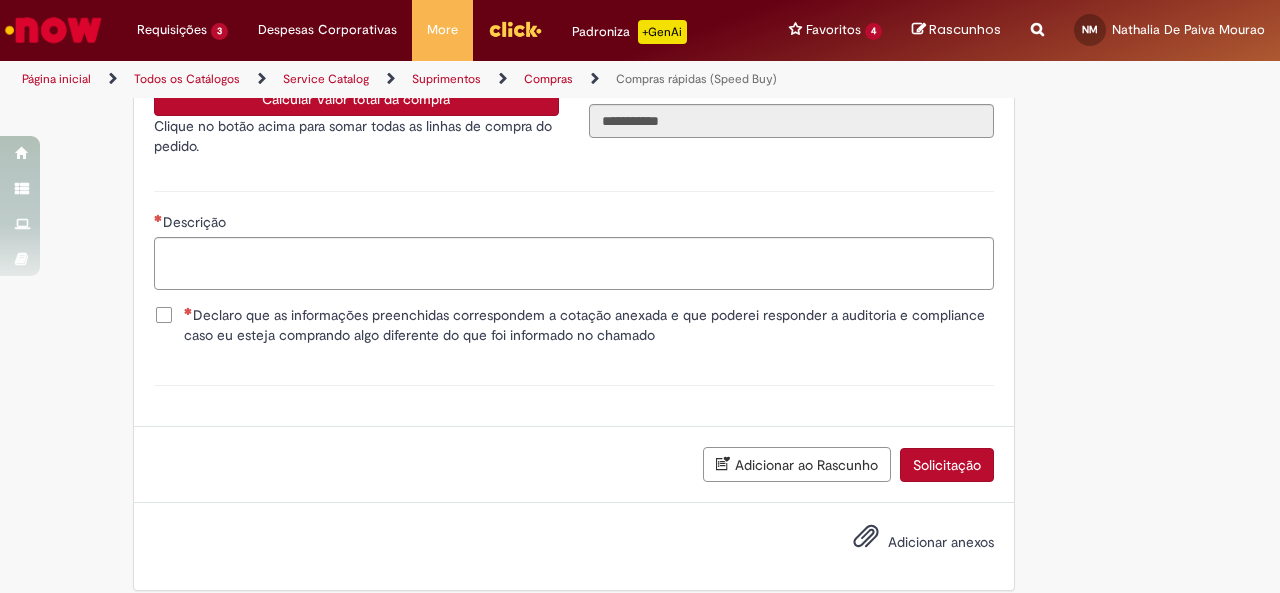 scroll, scrollTop: 4232, scrollLeft: 0, axis: vertical 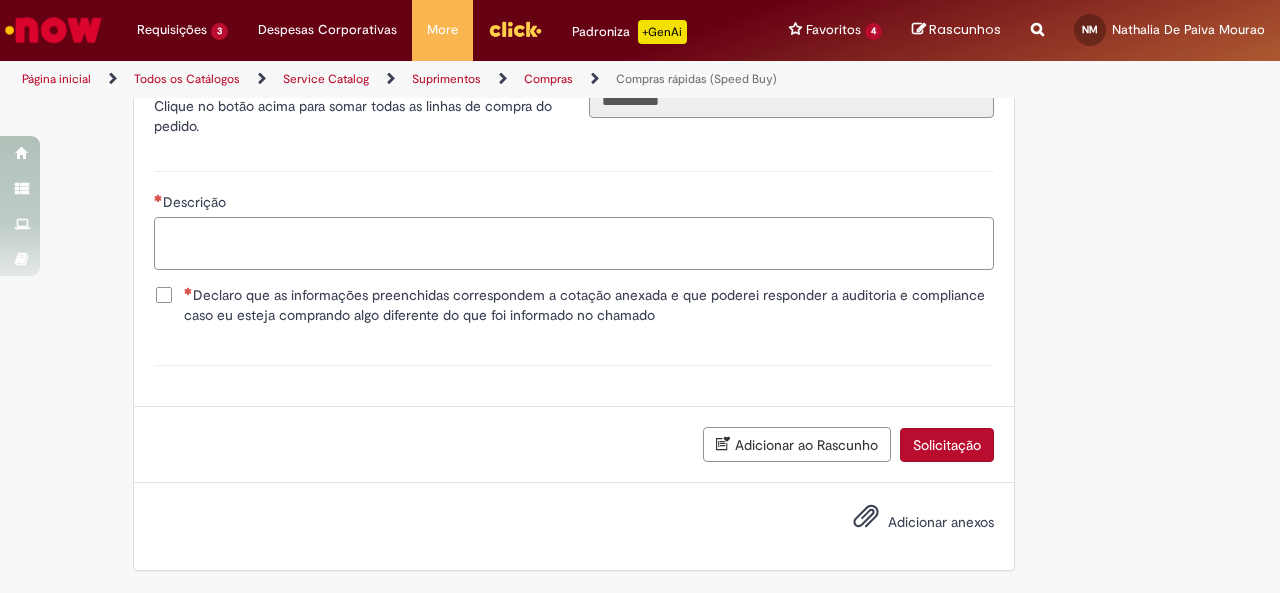 type 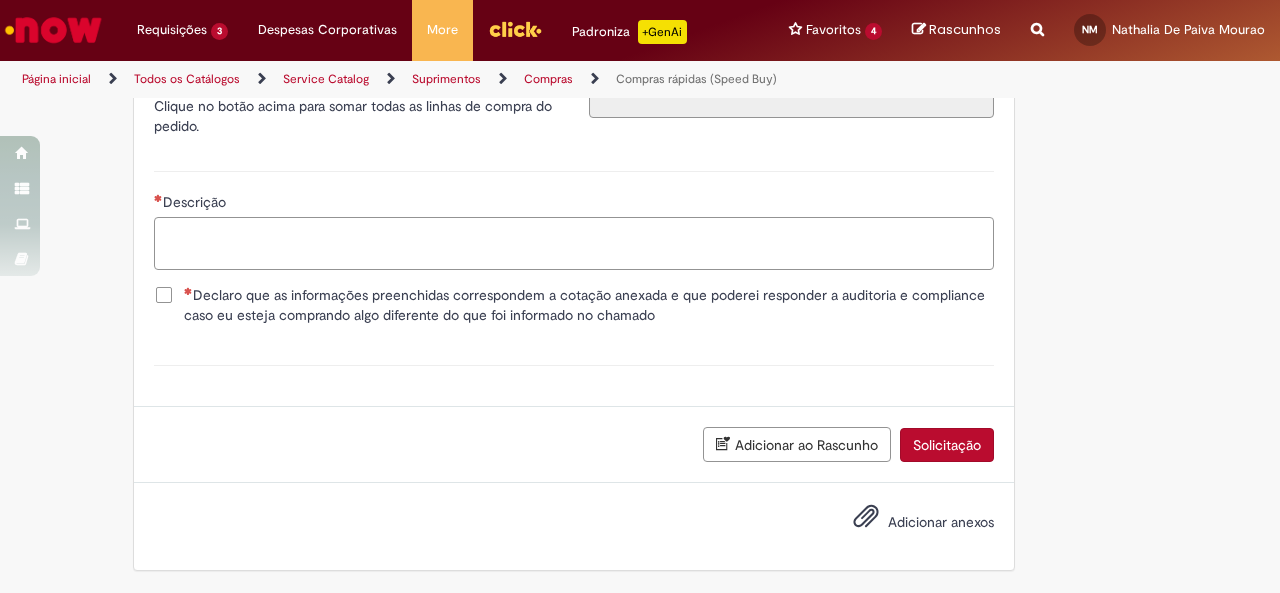 click on "Descrição" at bounding box center (574, 243) 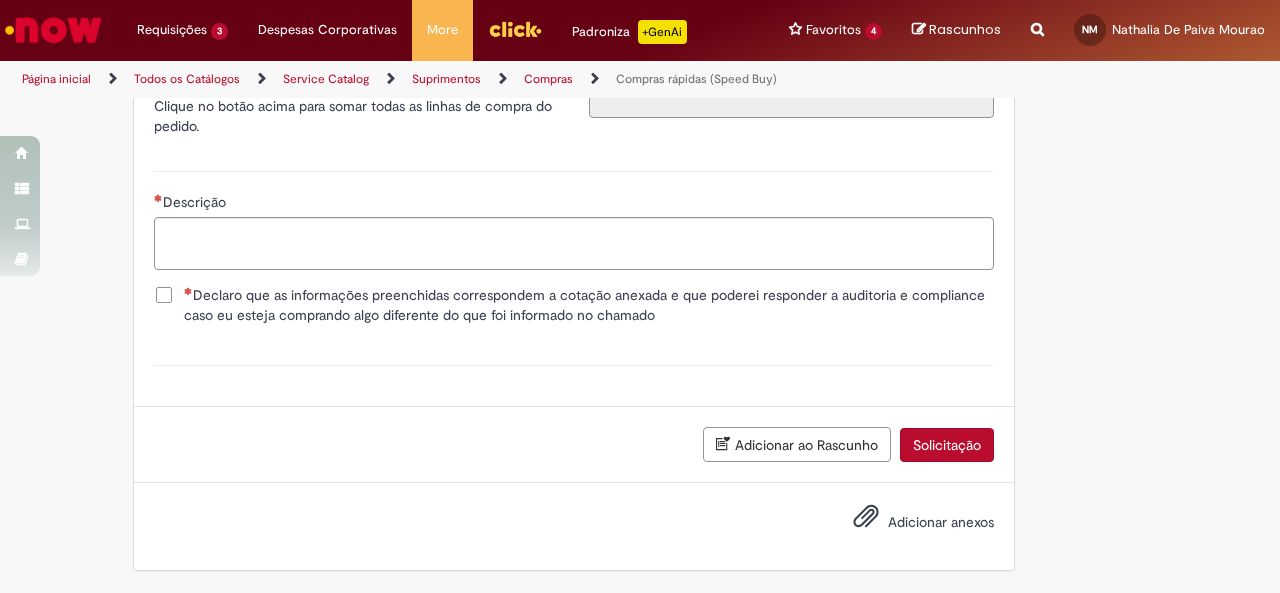 click on "Declaro que as informações preenchidas correspondem a cotação anexada e que poderei responder a auditoria e compliance caso eu esteja comprando algo diferente do que foi informado no chamado" at bounding box center [589, 305] 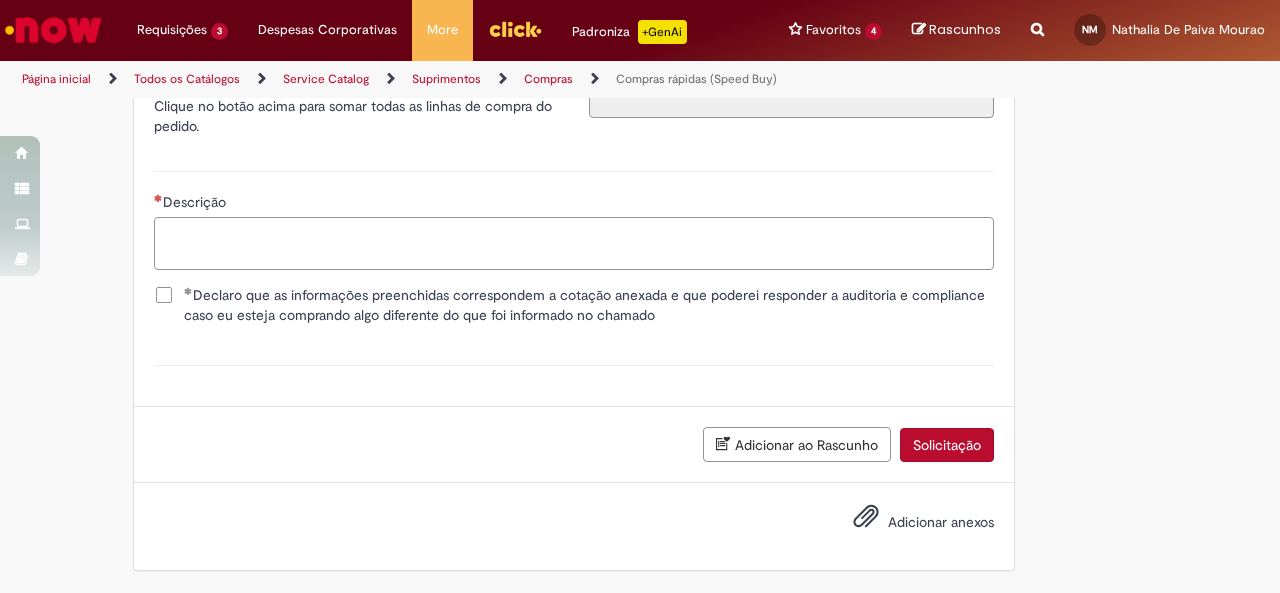 click on "Descrição" at bounding box center [574, 243] 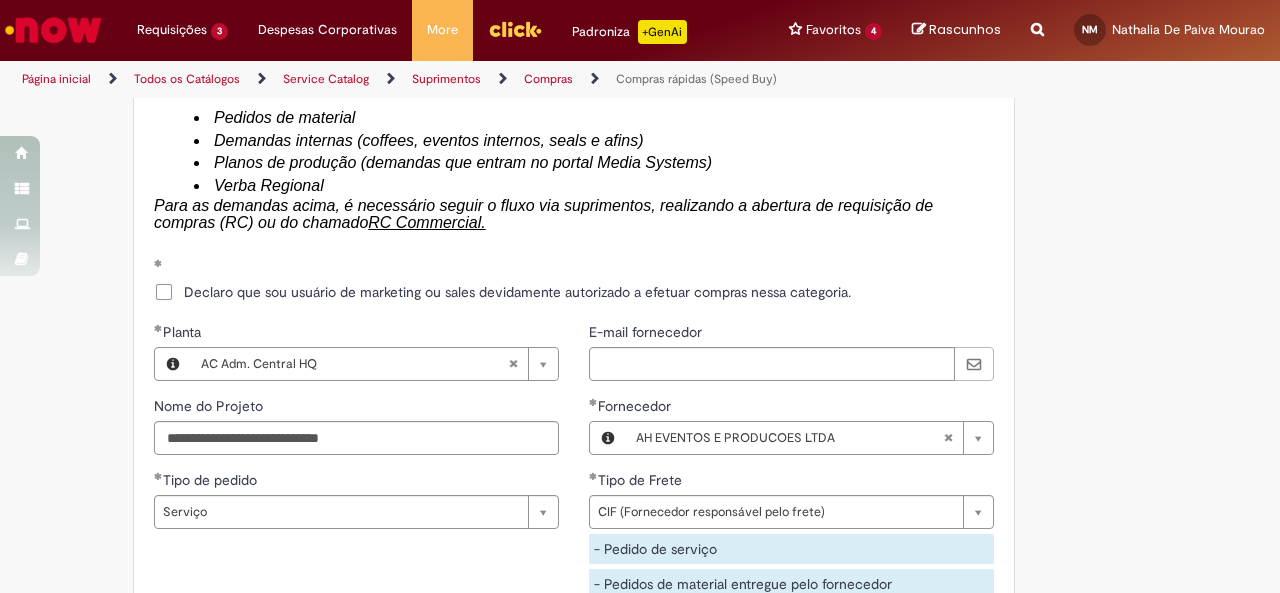 scroll, scrollTop: 3262, scrollLeft: 0, axis: vertical 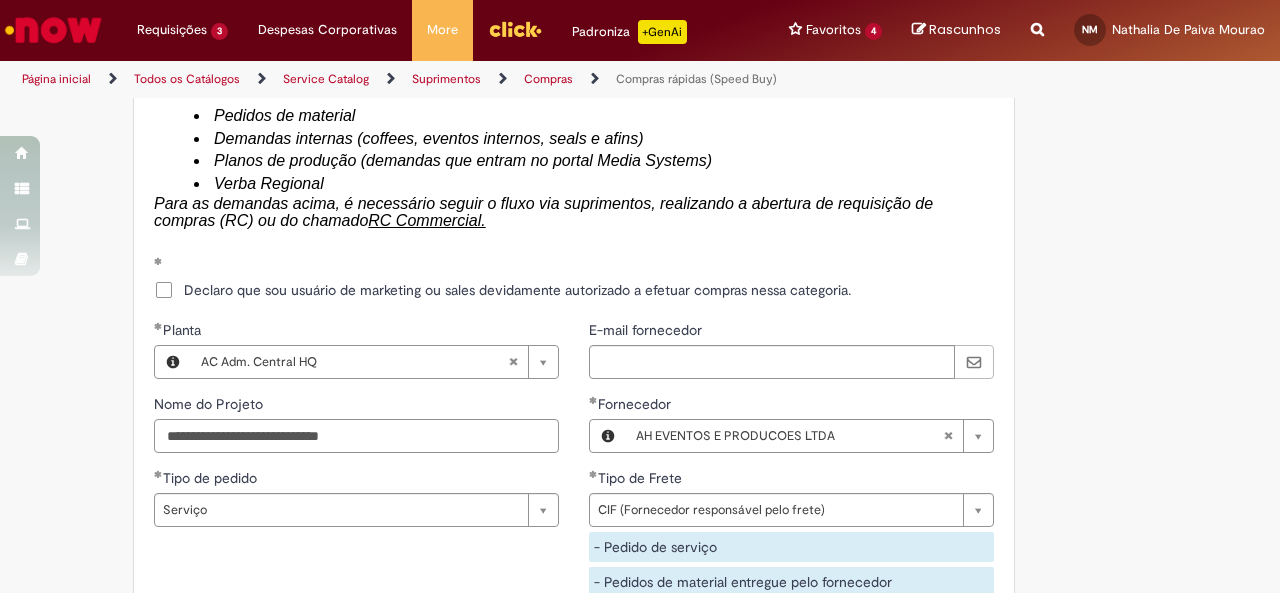 click on "**********" at bounding box center [356, 436] 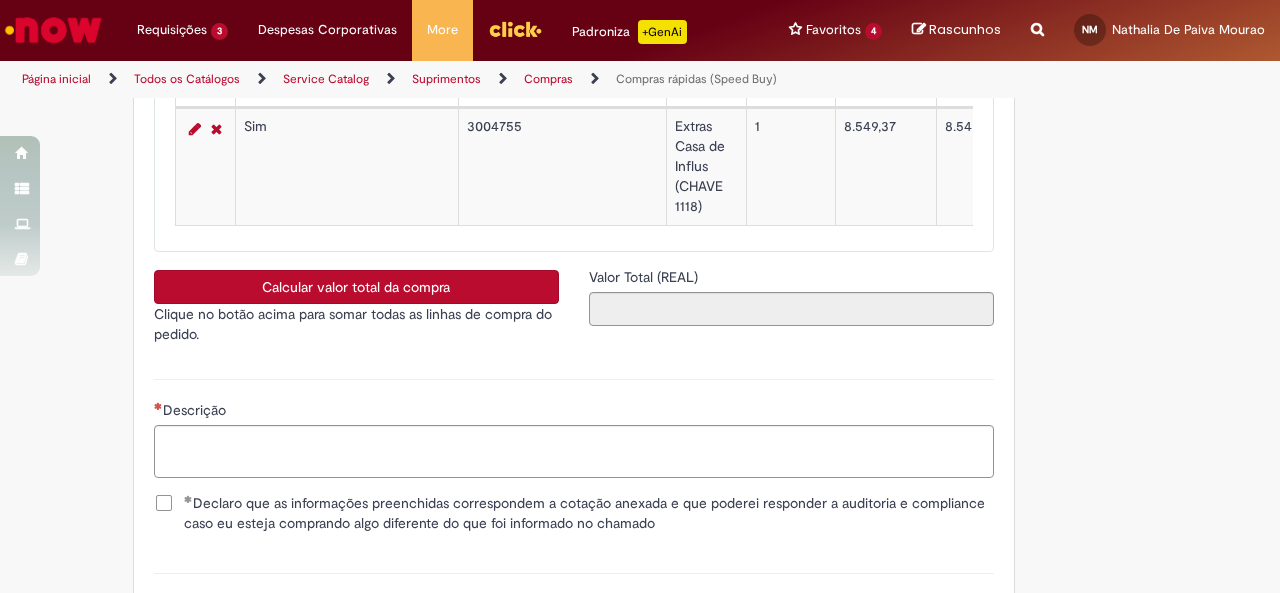 scroll, scrollTop: 4008, scrollLeft: 0, axis: vertical 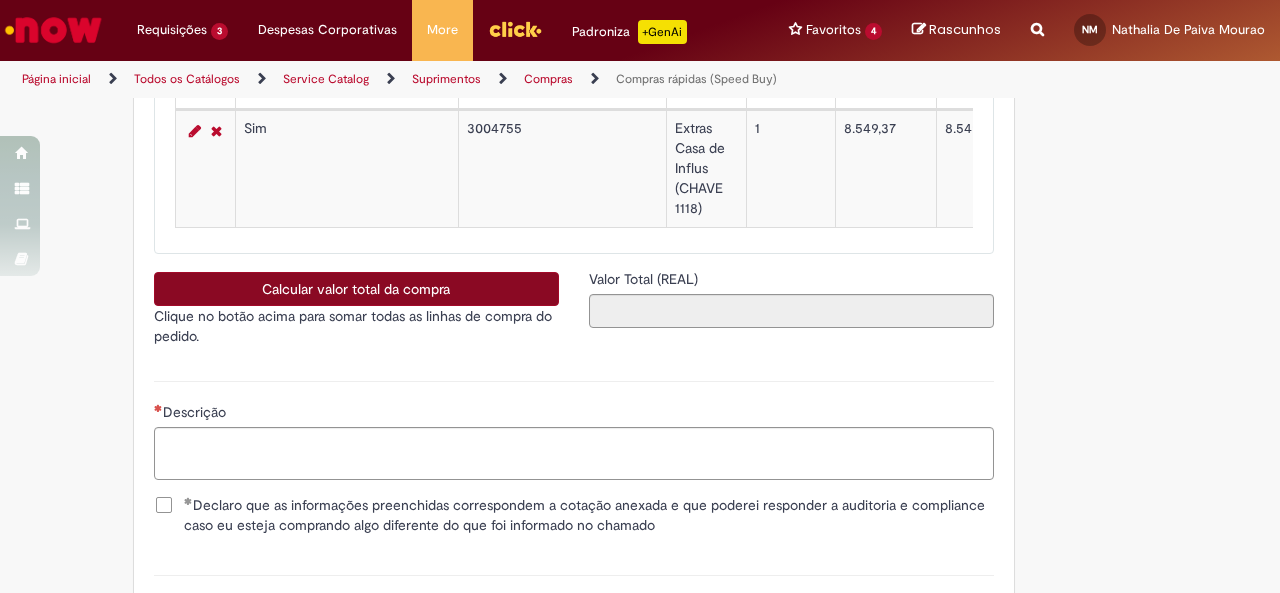 type on "**********" 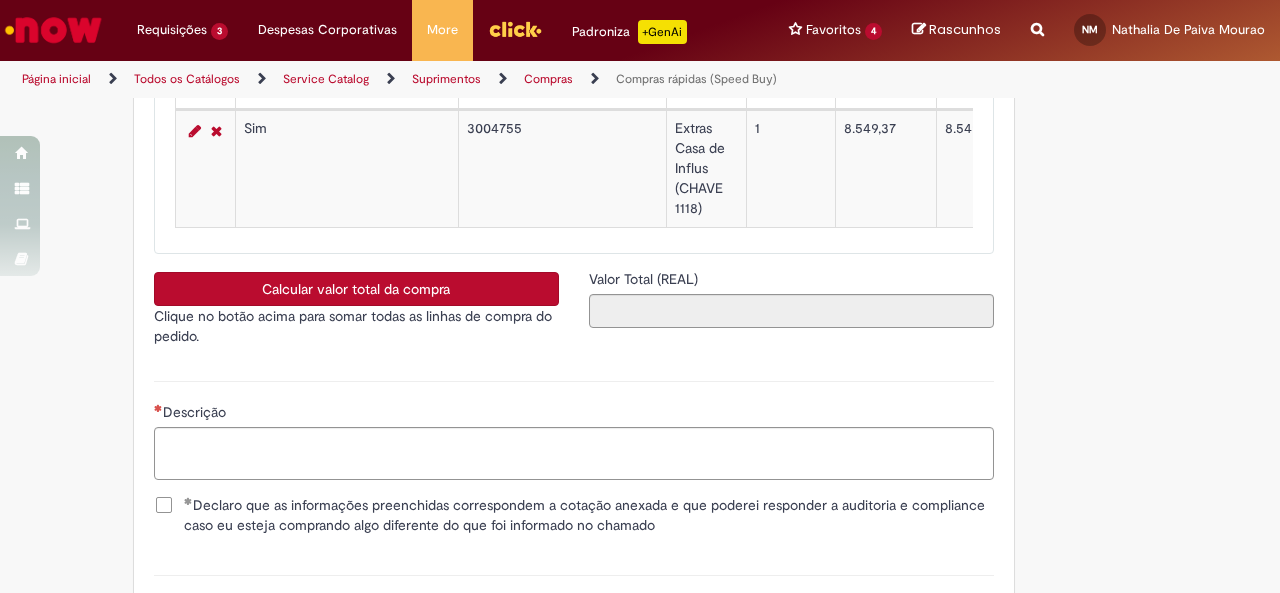 click on "Calcular valor total da compra" at bounding box center (356, 289) 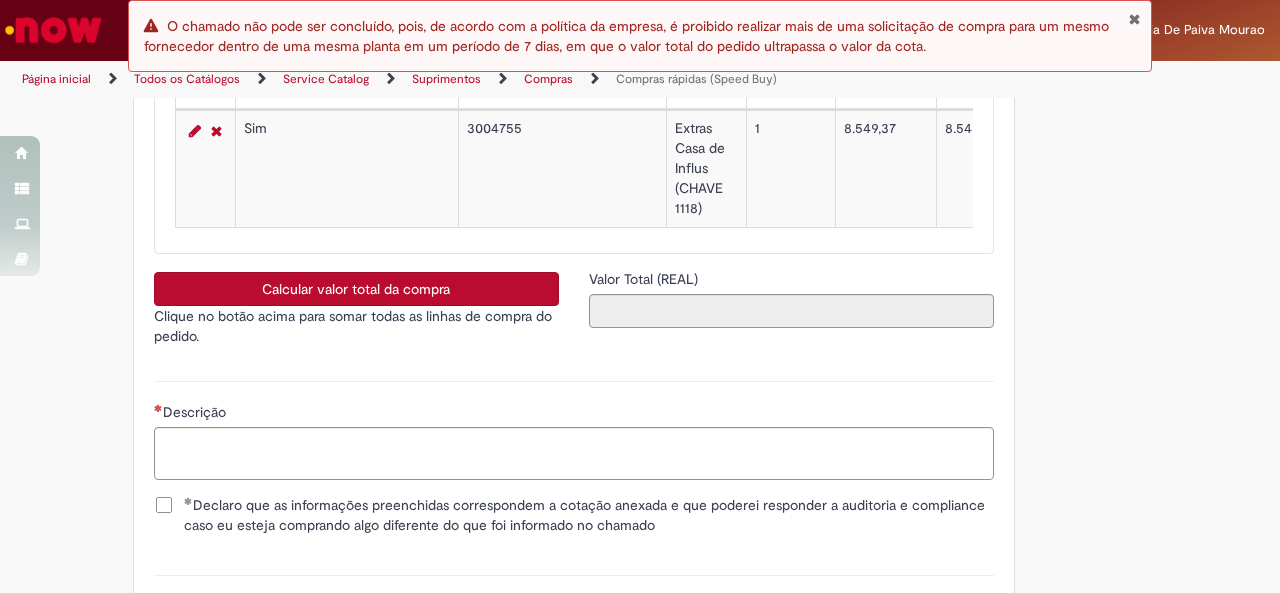 click on "Calcular valor total da compra" at bounding box center [356, 289] 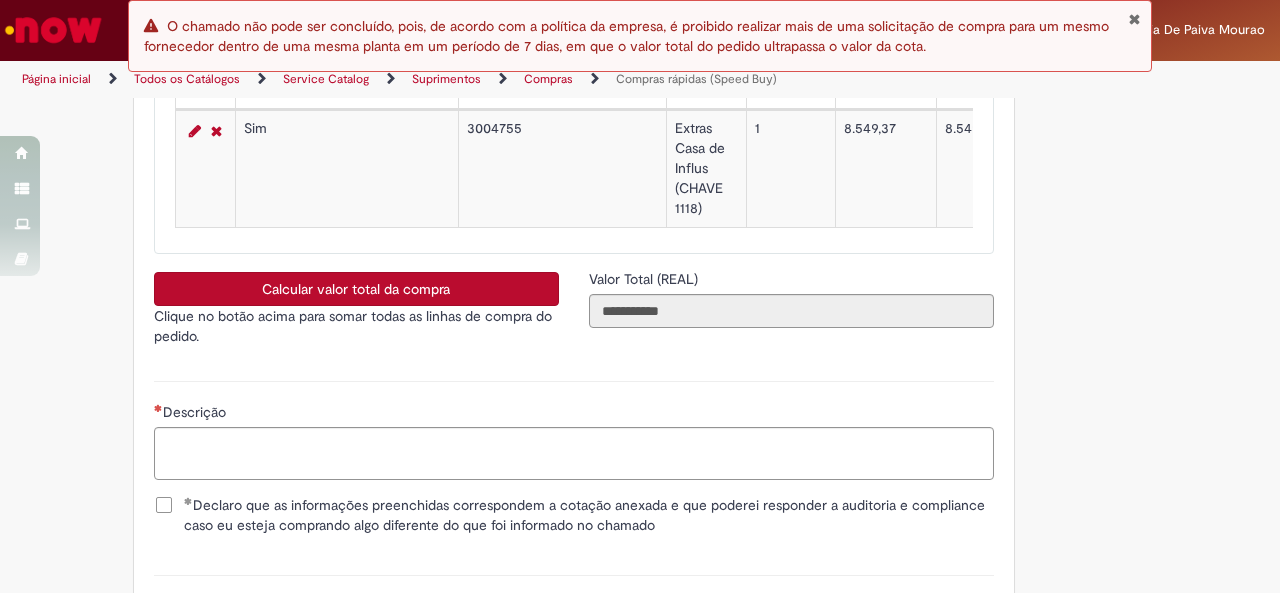 type 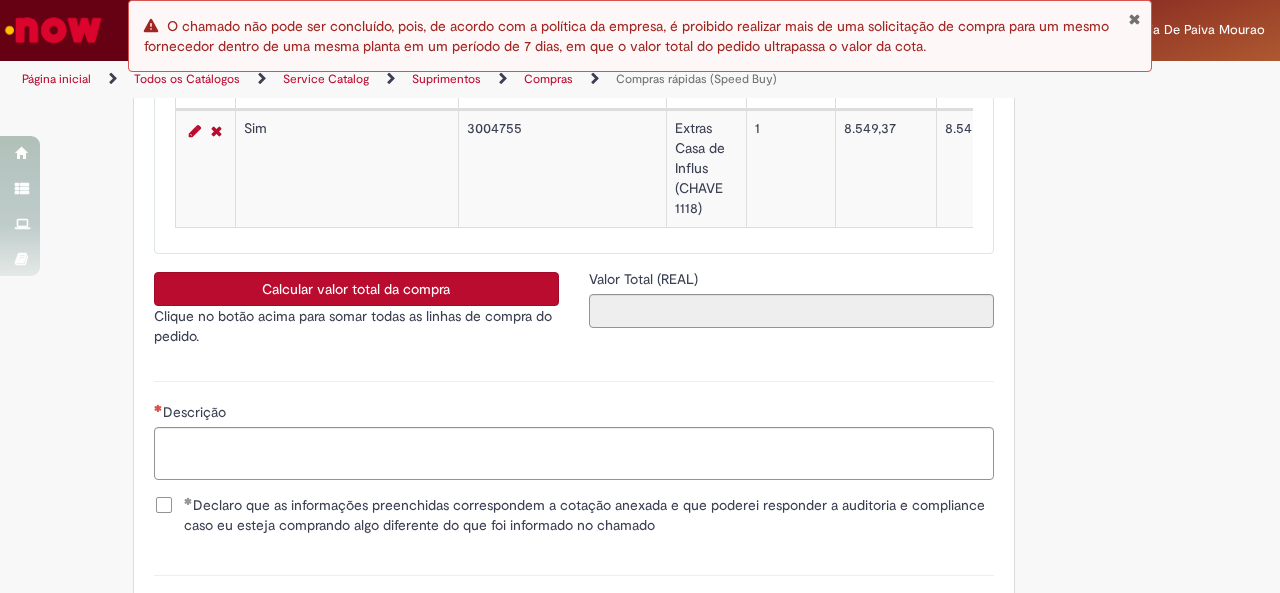 click at bounding box center [1134, 19] 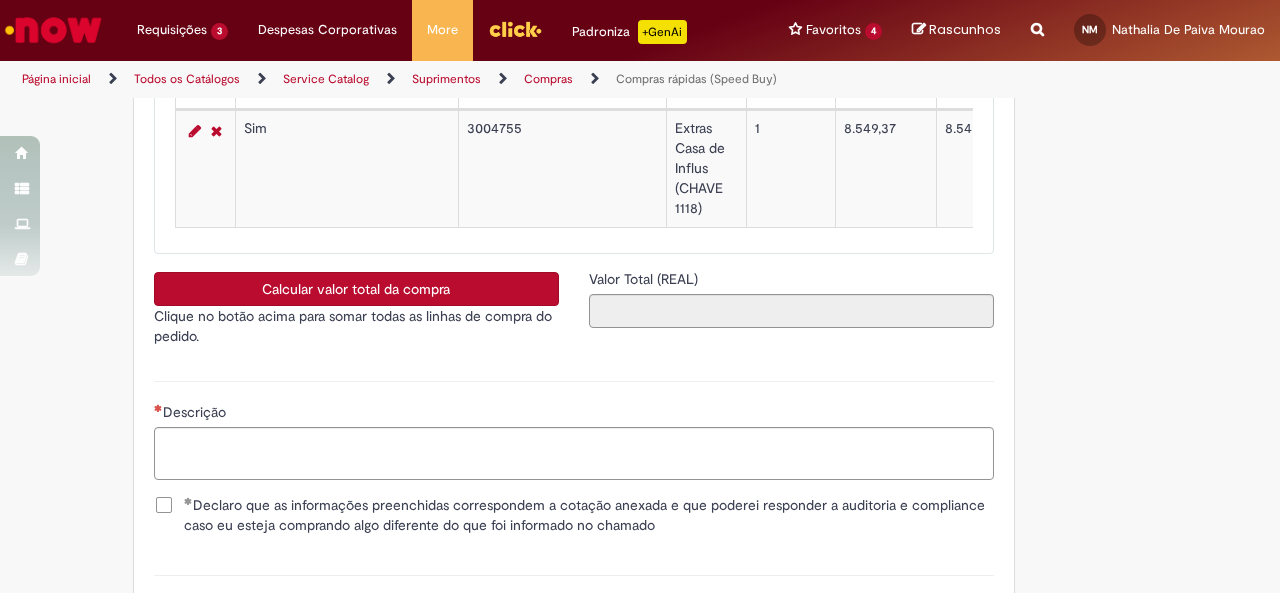 scroll, scrollTop: 4232, scrollLeft: 0, axis: vertical 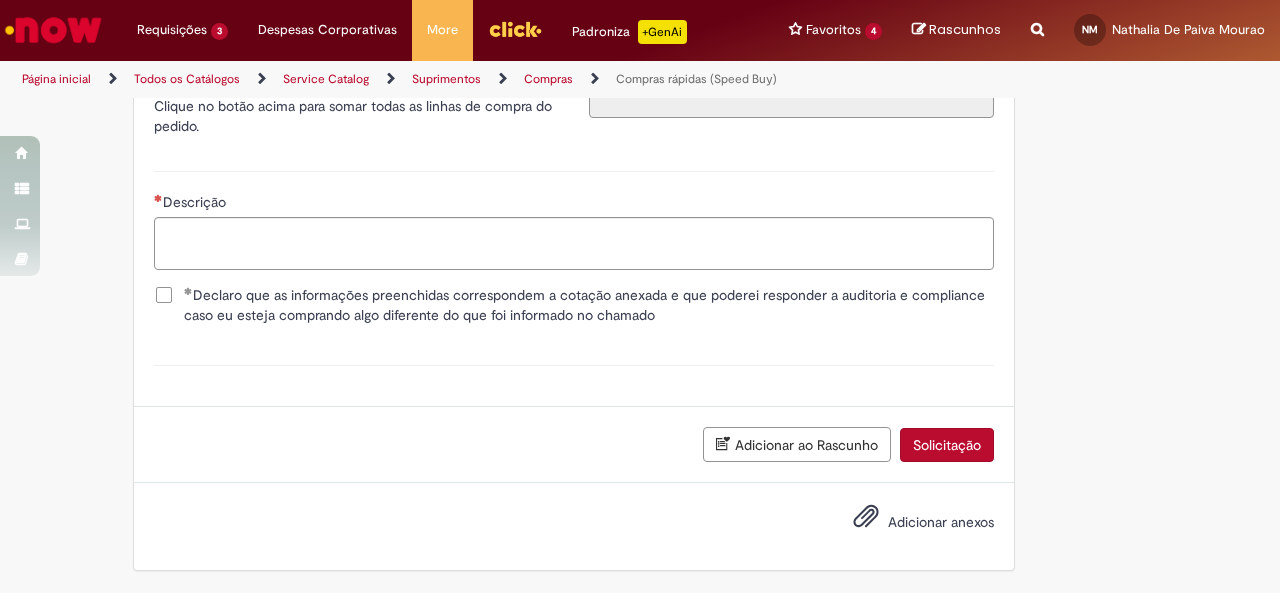click on "Solicitação" at bounding box center [947, 445] 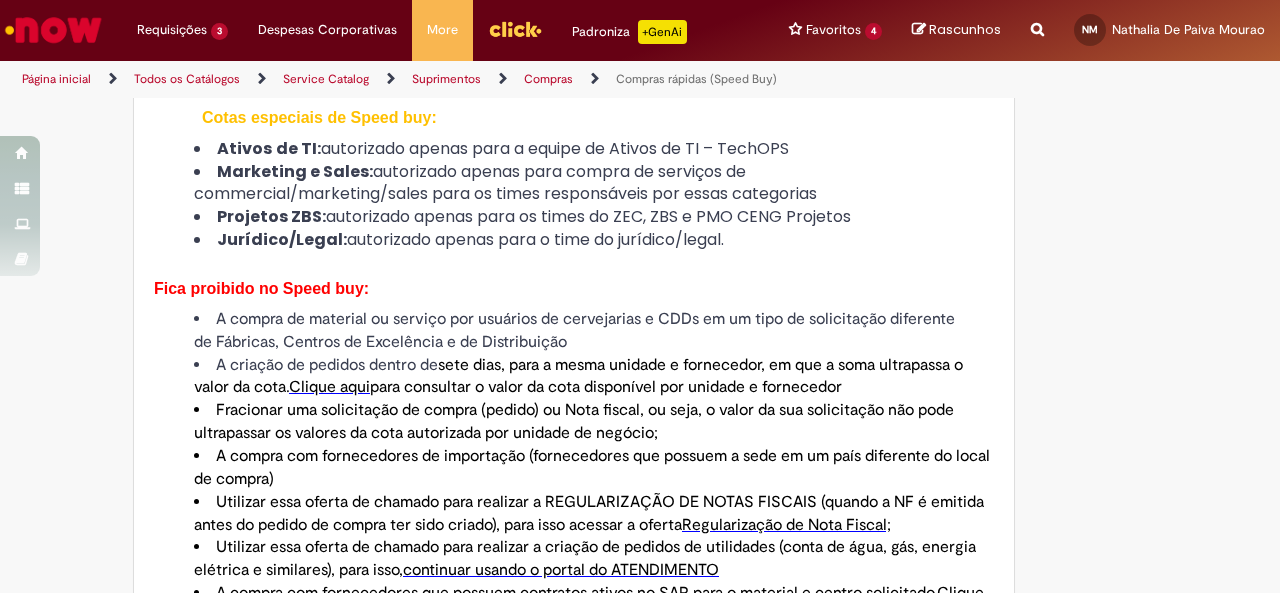 scroll, scrollTop: 1020, scrollLeft: 0, axis: vertical 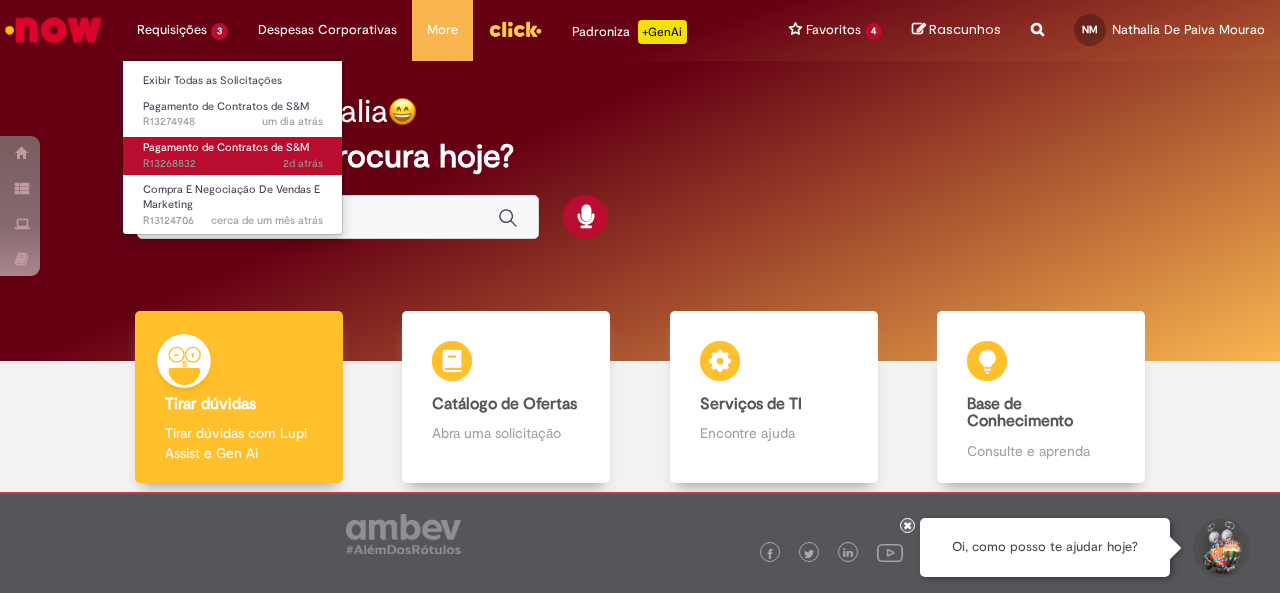 click on "2d atrás" at bounding box center [303, 163] 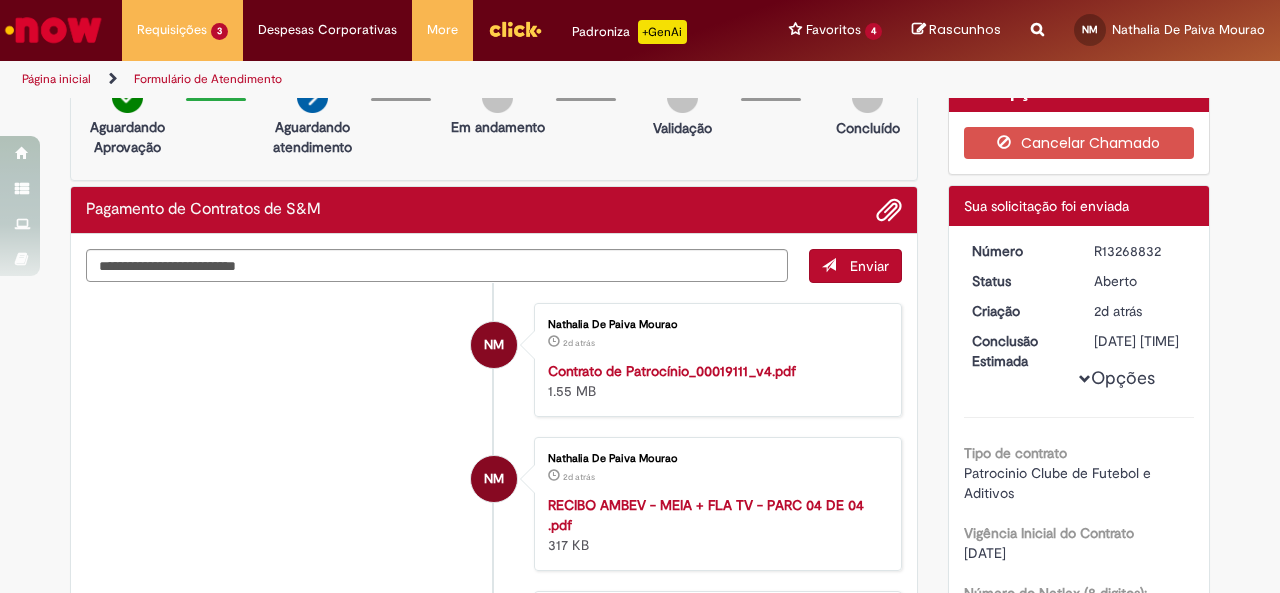 scroll, scrollTop: 0, scrollLeft: 0, axis: both 